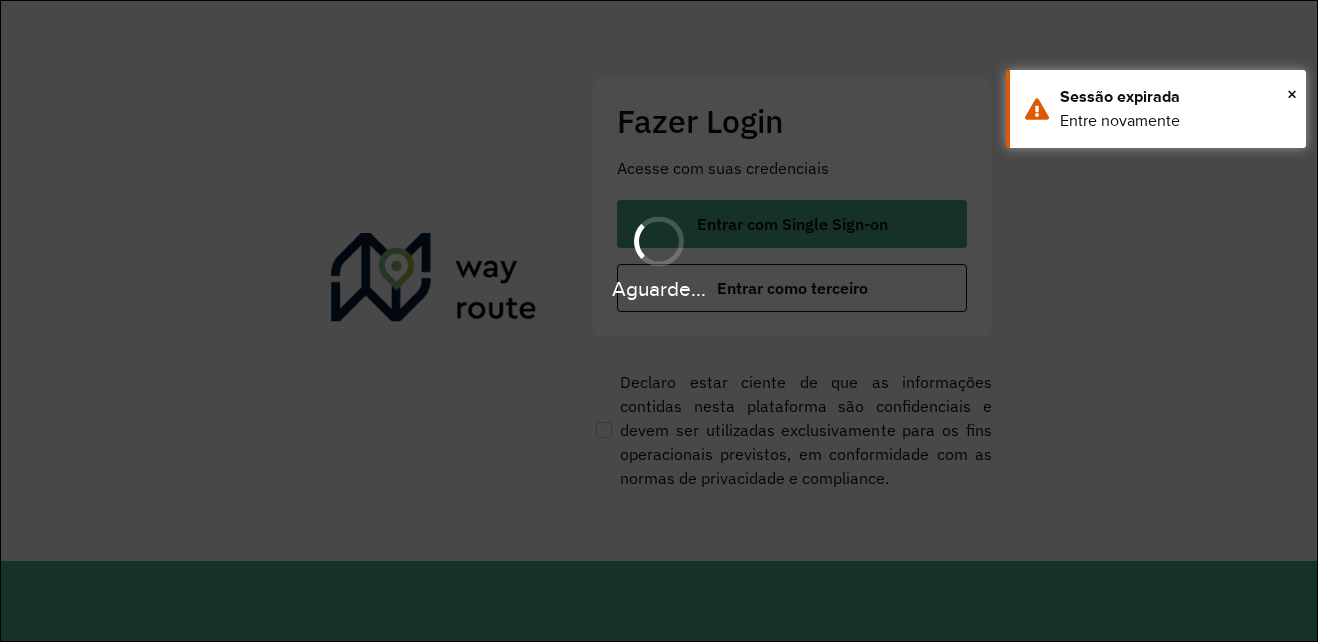 scroll, scrollTop: 0, scrollLeft: 0, axis: both 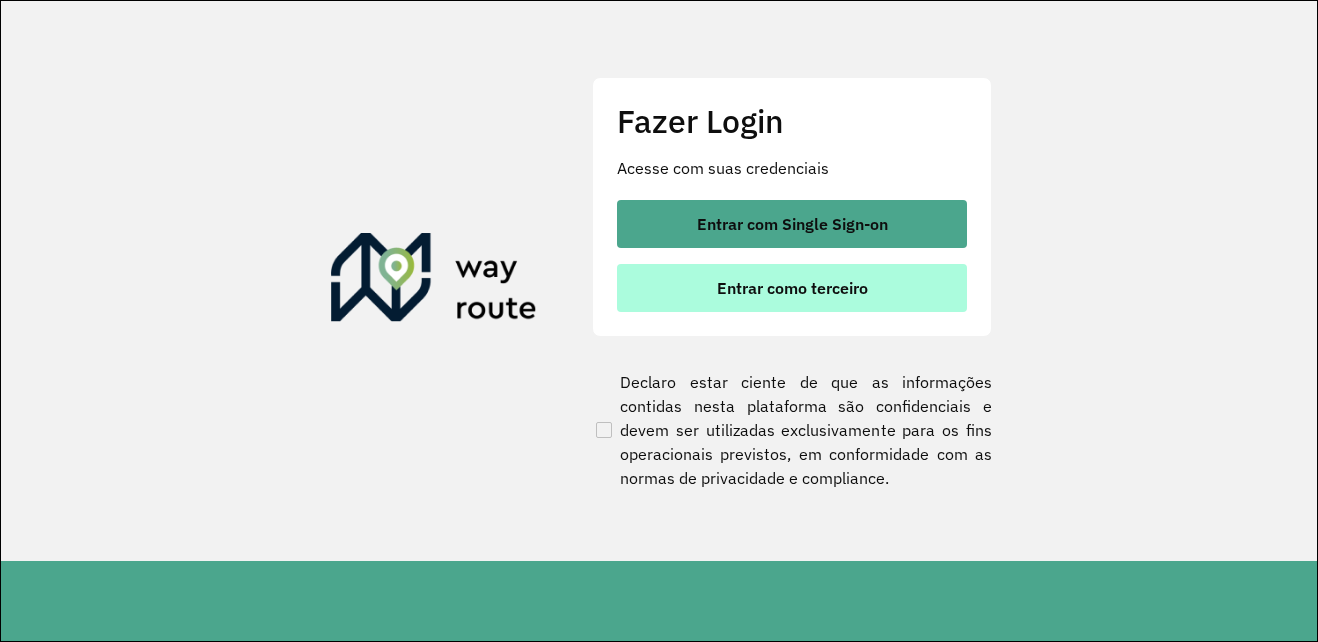 click on "Entrar como terceiro" at bounding box center [792, 288] 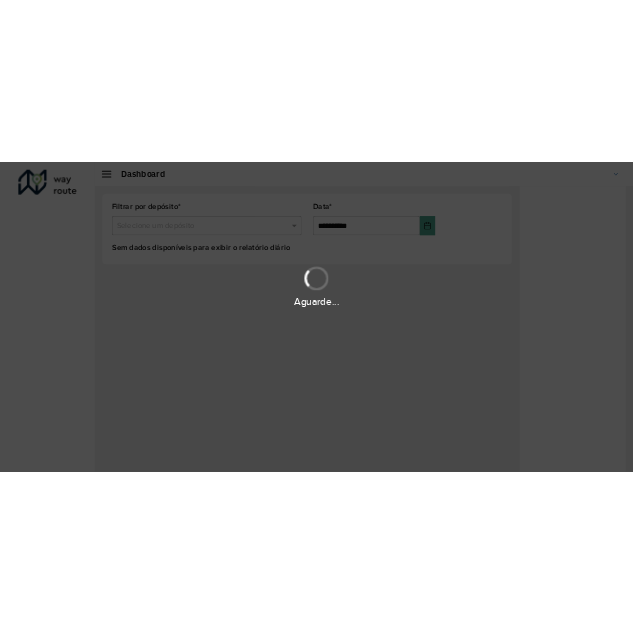 scroll, scrollTop: 0, scrollLeft: 0, axis: both 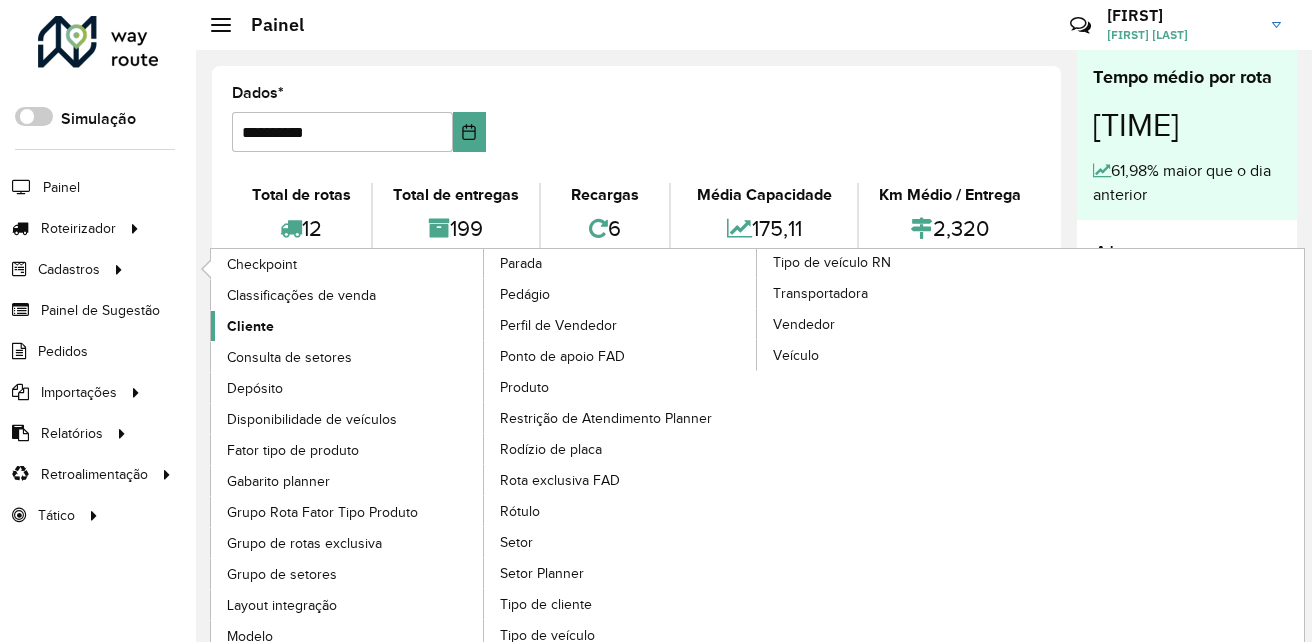 click on "Cliente" 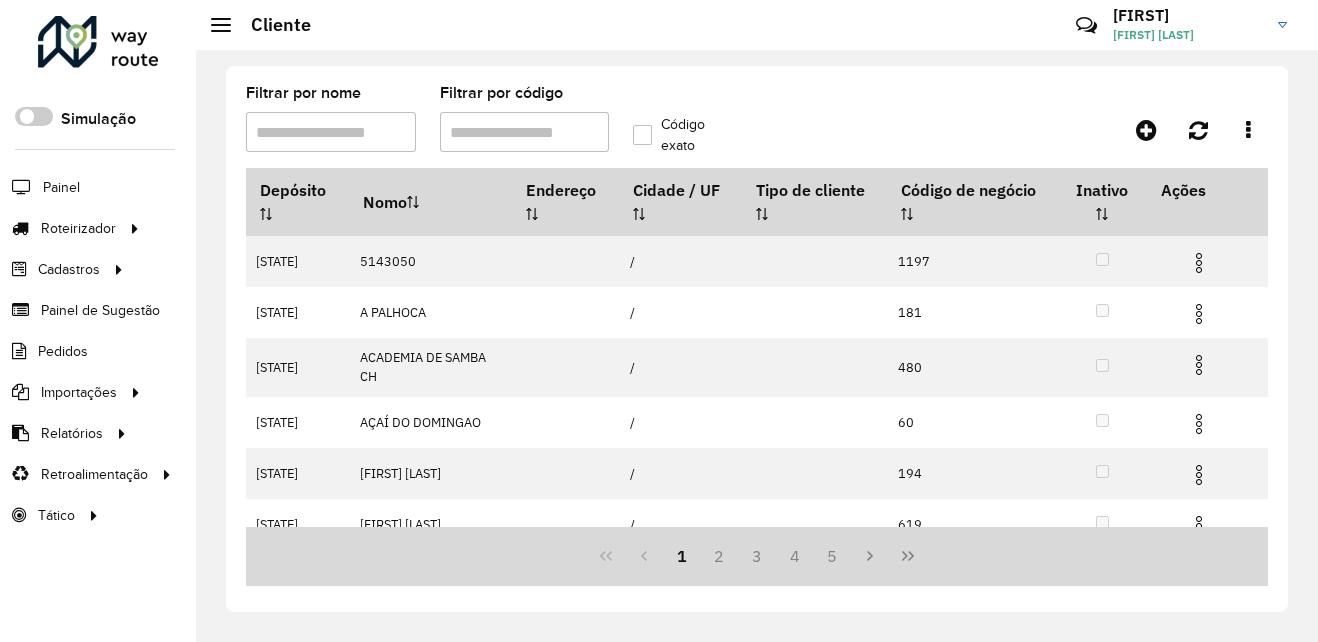 click on "Filtrar por código" at bounding box center (525, 132) 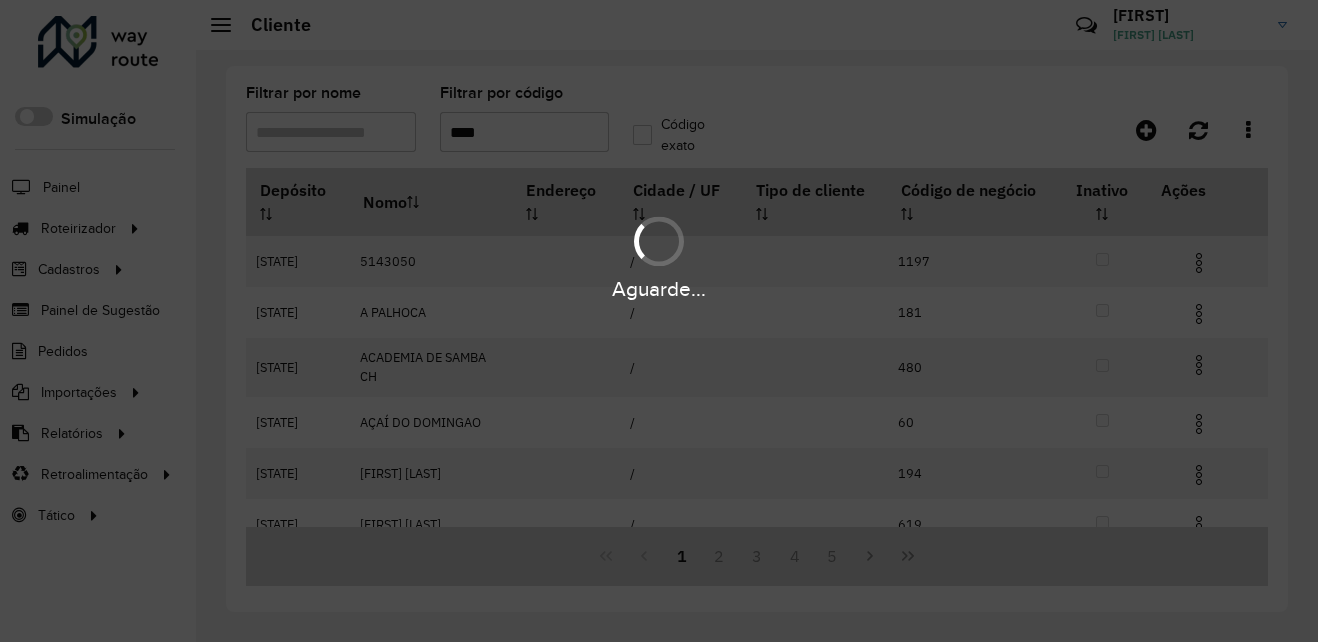 type on "****" 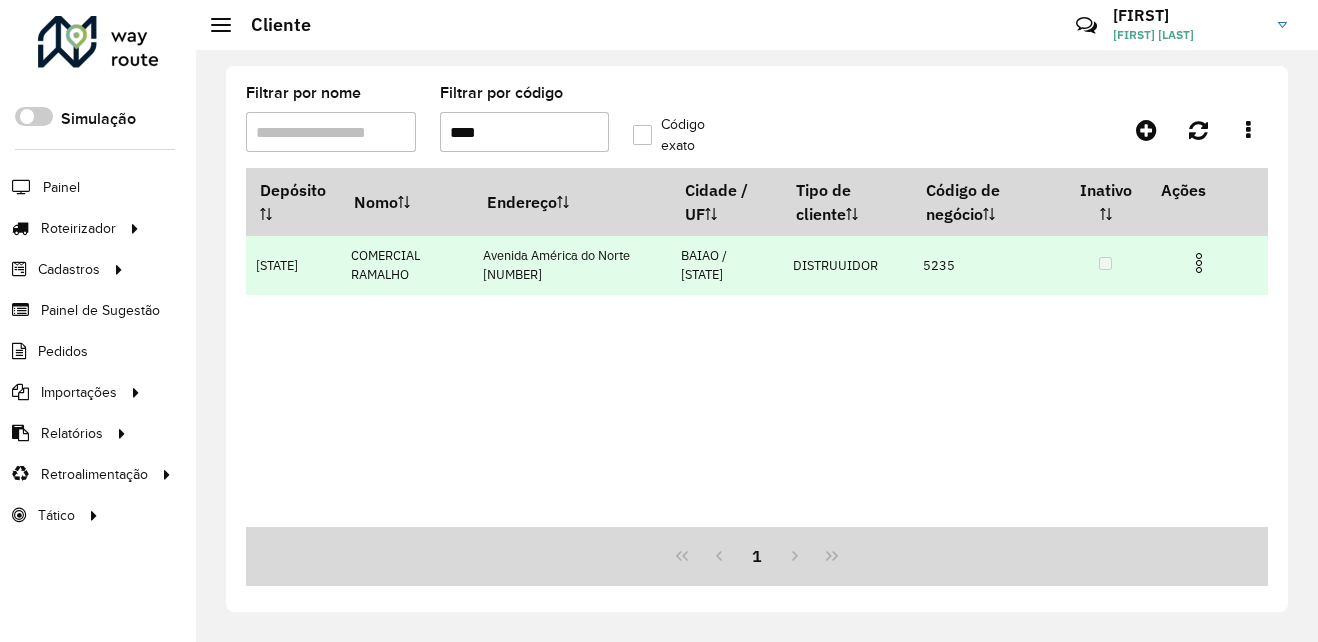click at bounding box center (1199, 263) 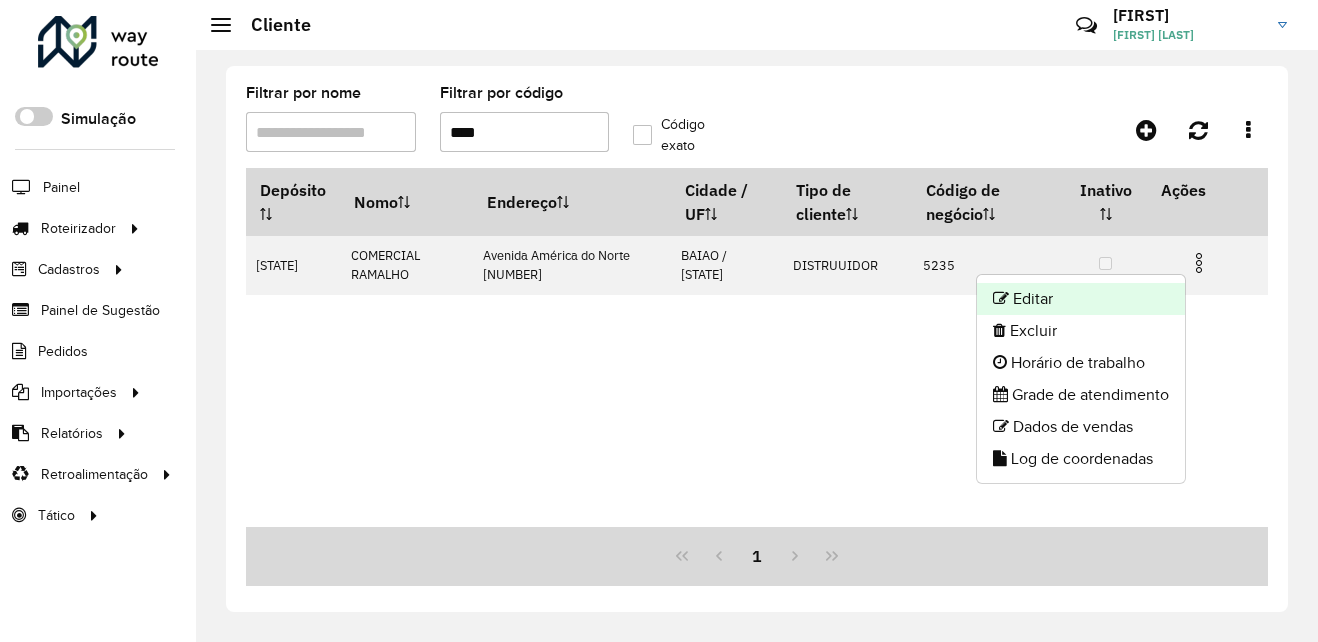 click on "Editar" 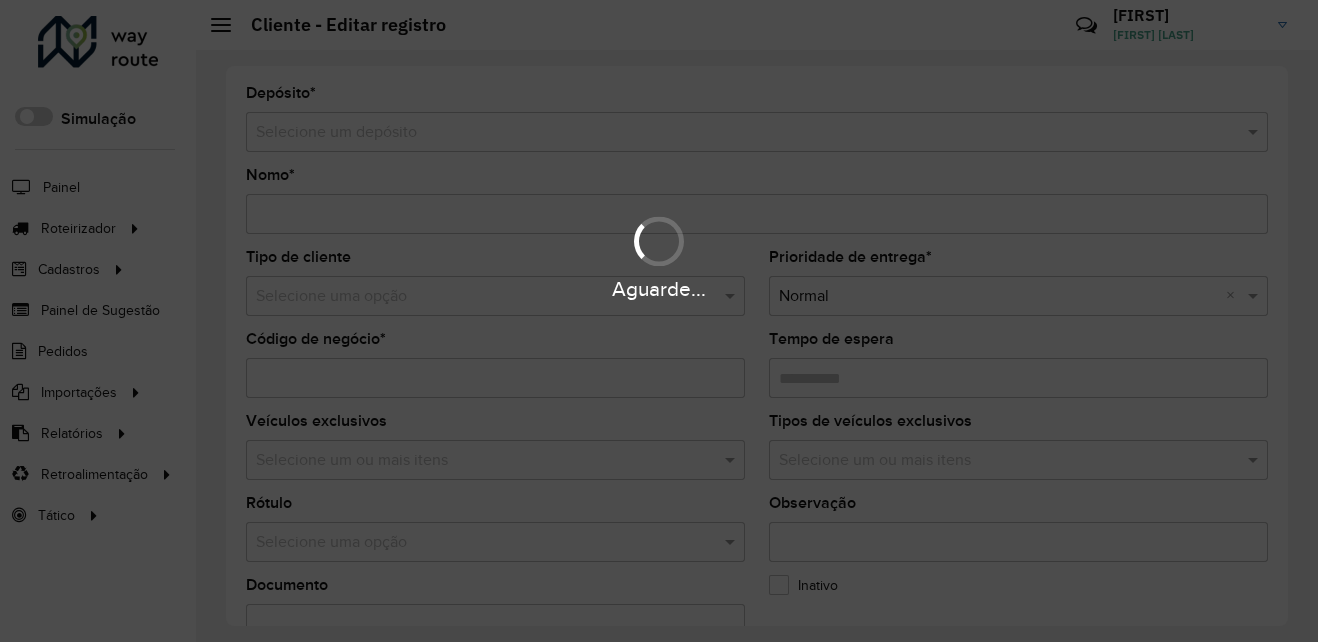 type on "**********" 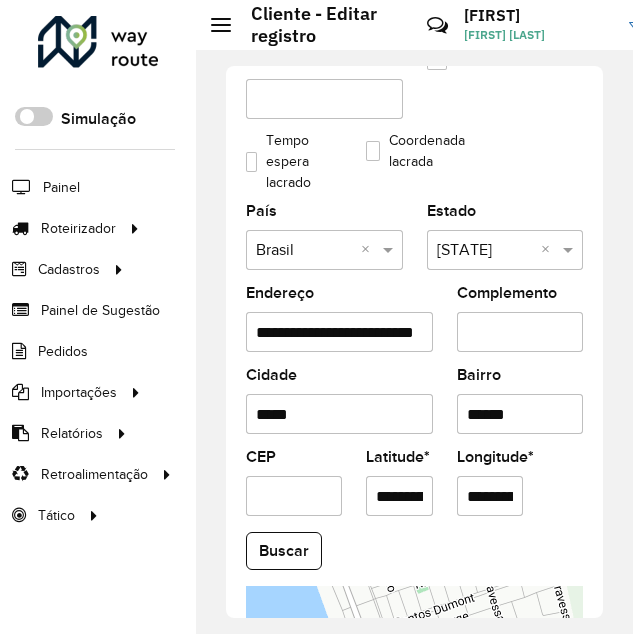 scroll, scrollTop: 600, scrollLeft: 0, axis: vertical 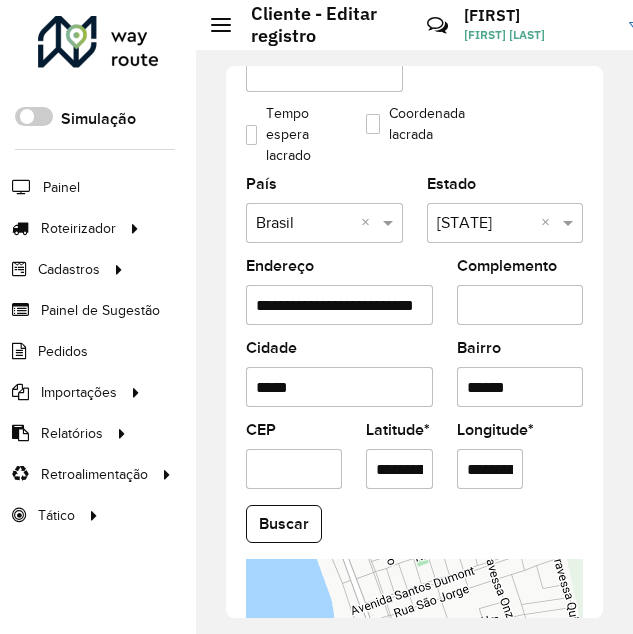 click on "**********" at bounding box center (339, 305) 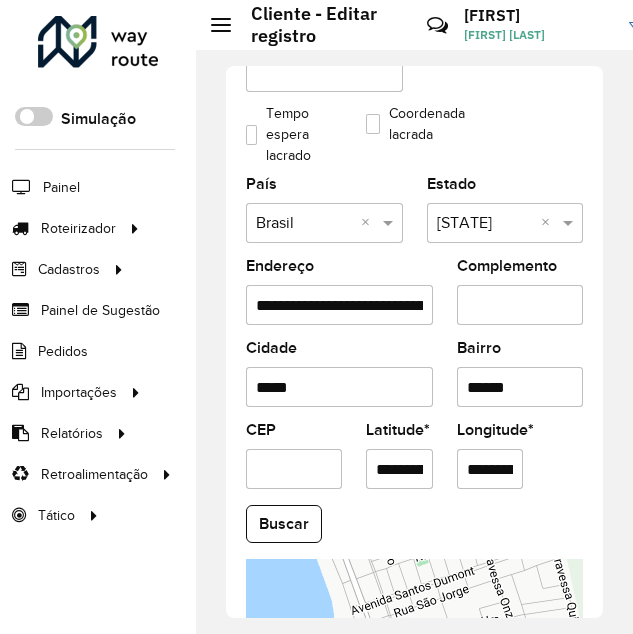scroll, scrollTop: 0, scrollLeft: 134, axis: horizontal 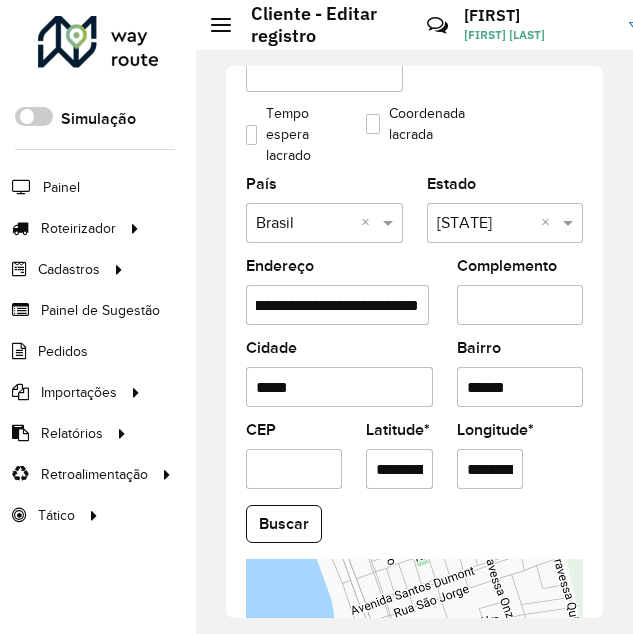 click on "**********" at bounding box center (337, 305) 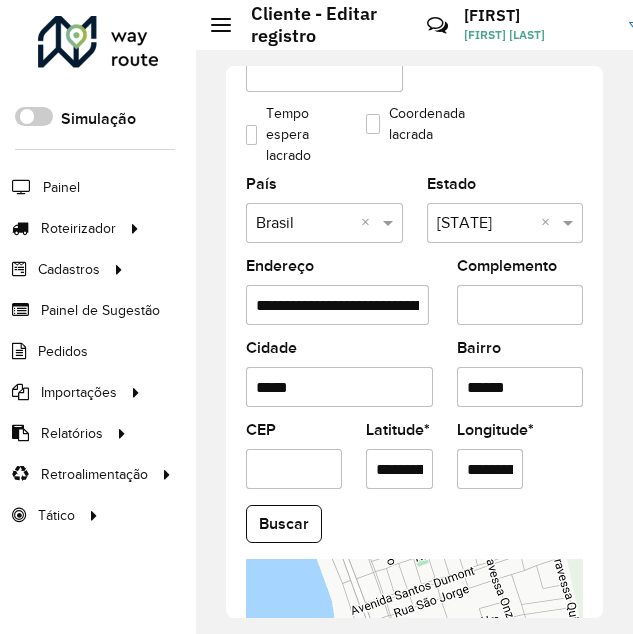 click on "**********" at bounding box center [337, 305] 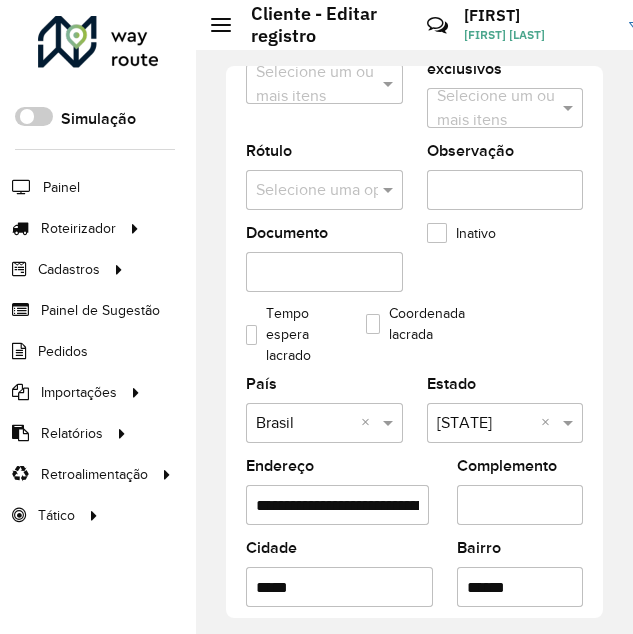 scroll, scrollTop: 500, scrollLeft: 0, axis: vertical 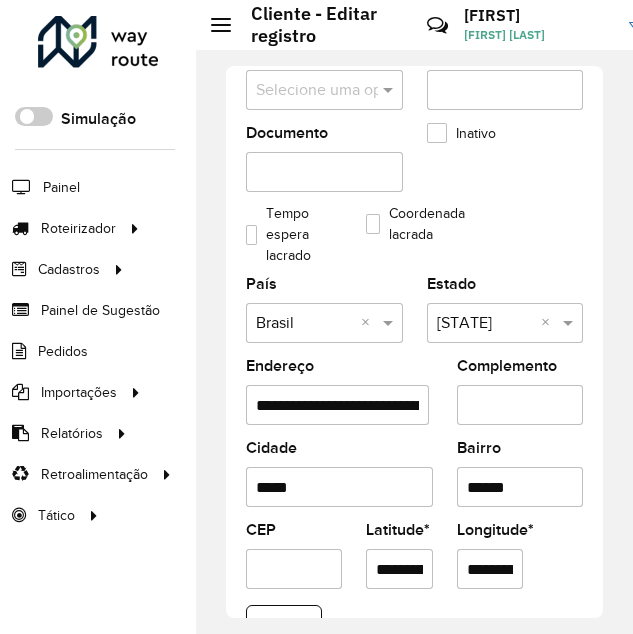 click on "**********" at bounding box center (337, 405) 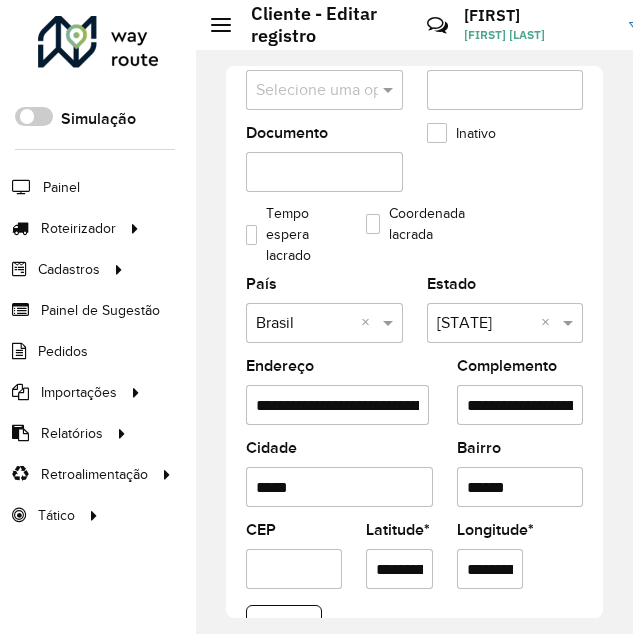 scroll, scrollTop: 0, scrollLeft: 194, axis: horizontal 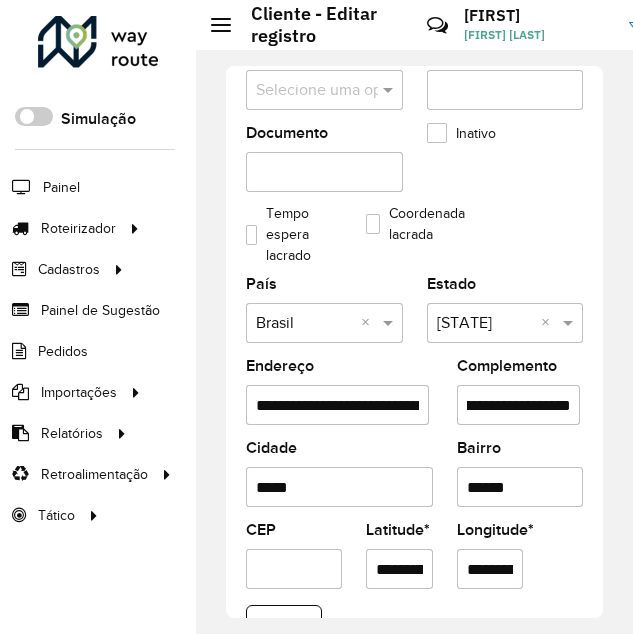 type on "**********" 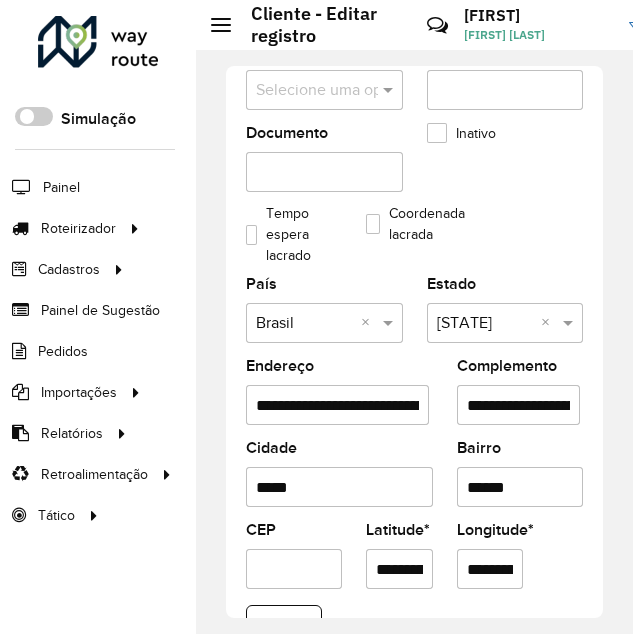click on "**********" at bounding box center (337, 405) 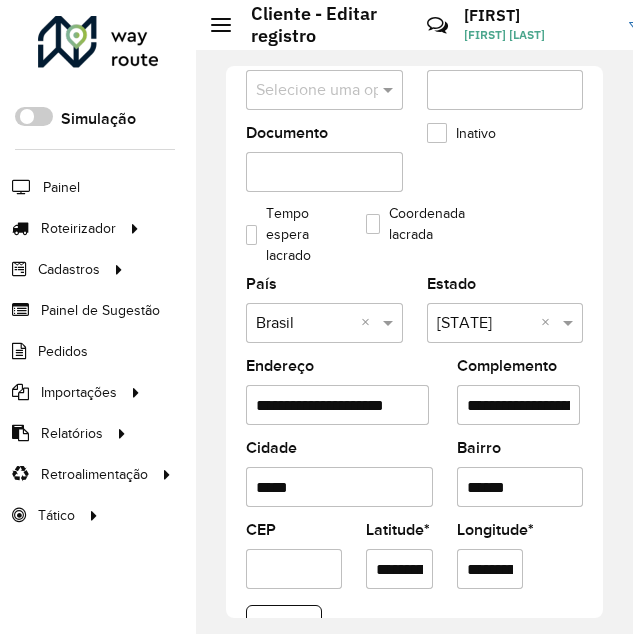 click on "**********" at bounding box center (337, 405) 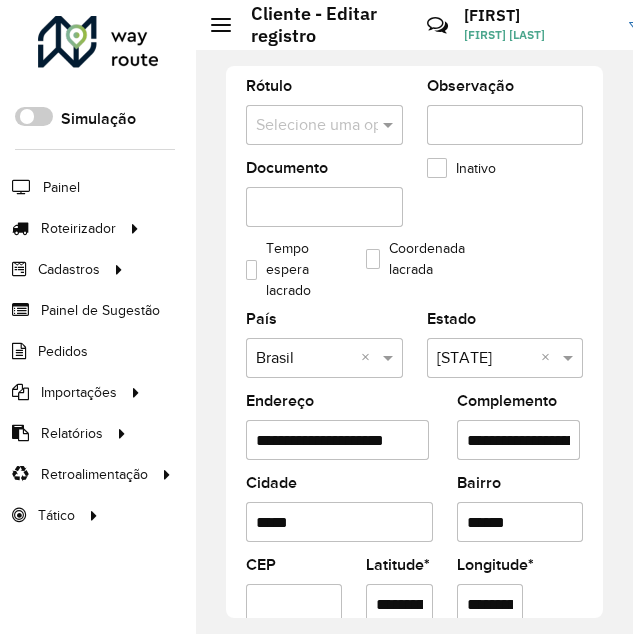 scroll, scrollTop: 500, scrollLeft: 0, axis: vertical 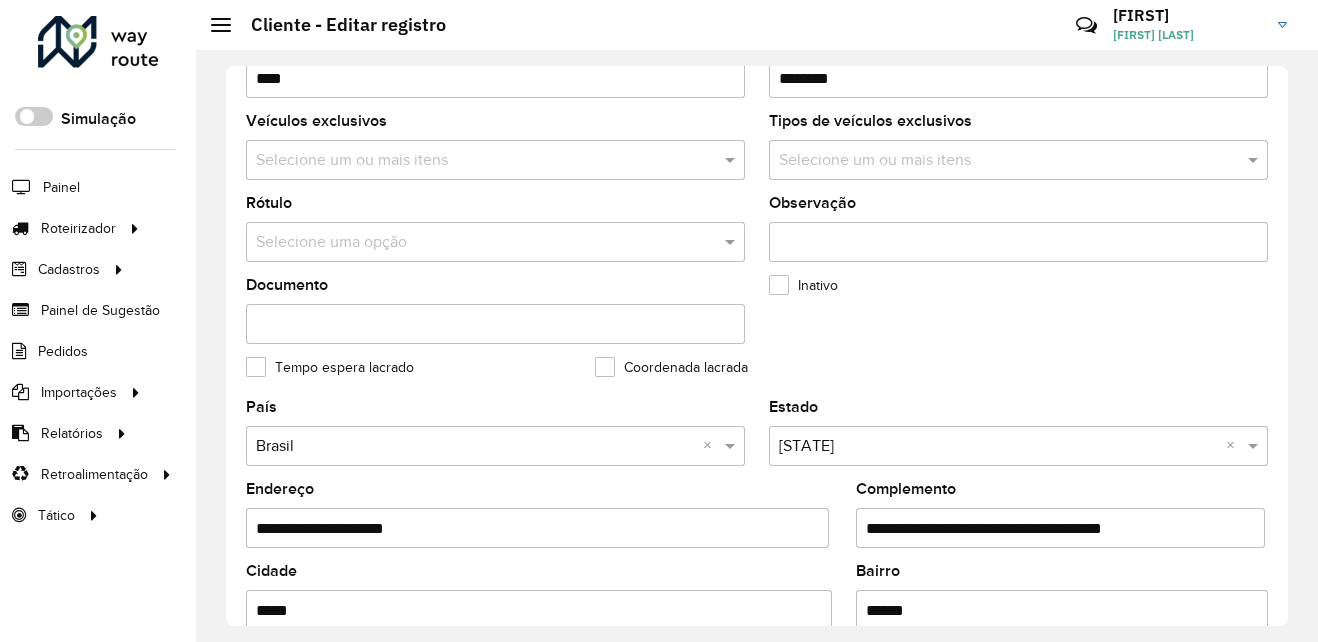 click on "**********" at bounding box center [537, 528] 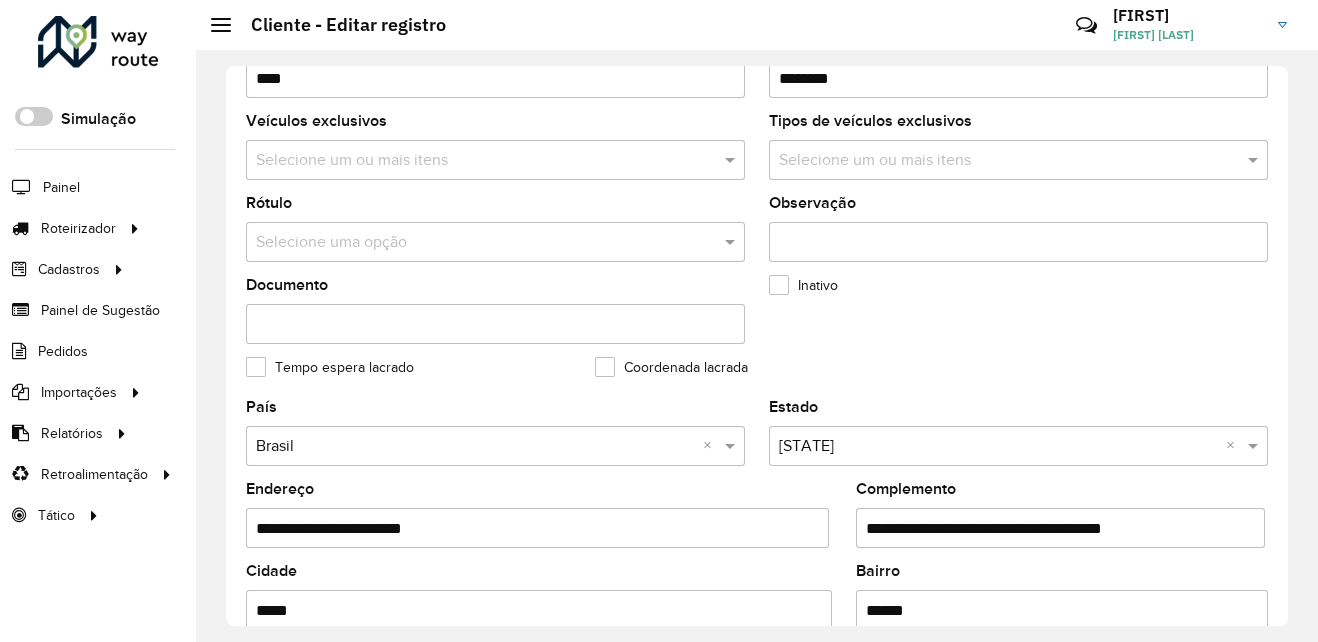 paste on "****" 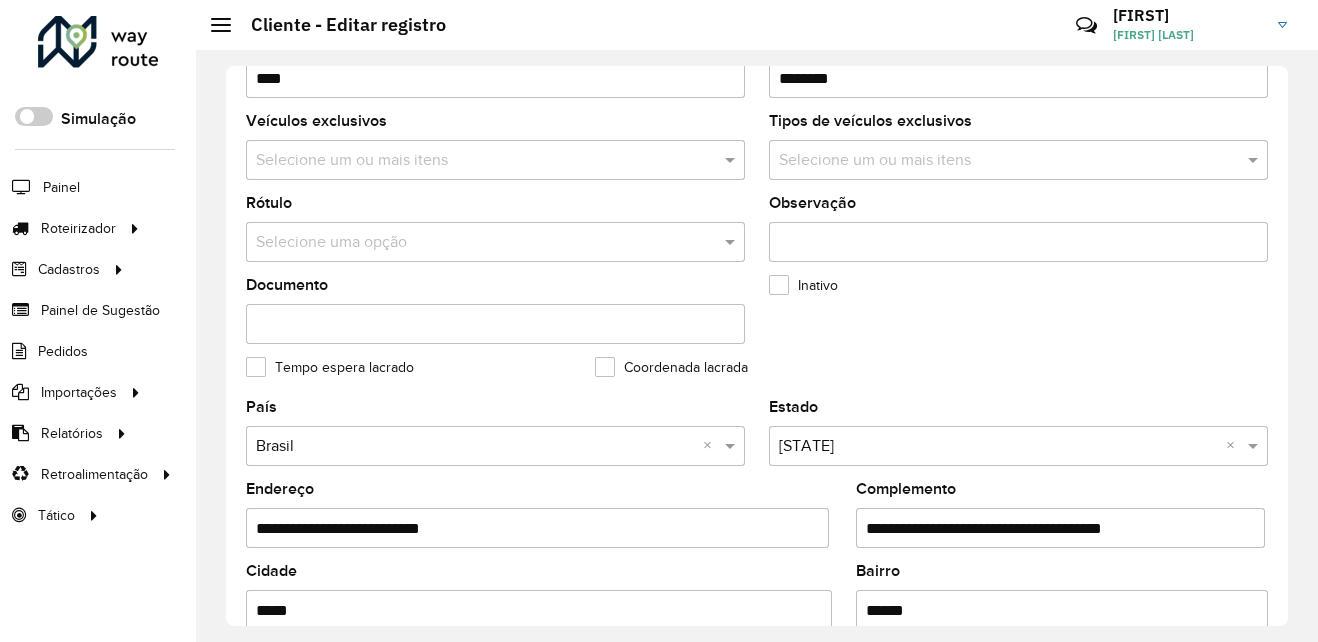 click on "**********" at bounding box center (537, 528) 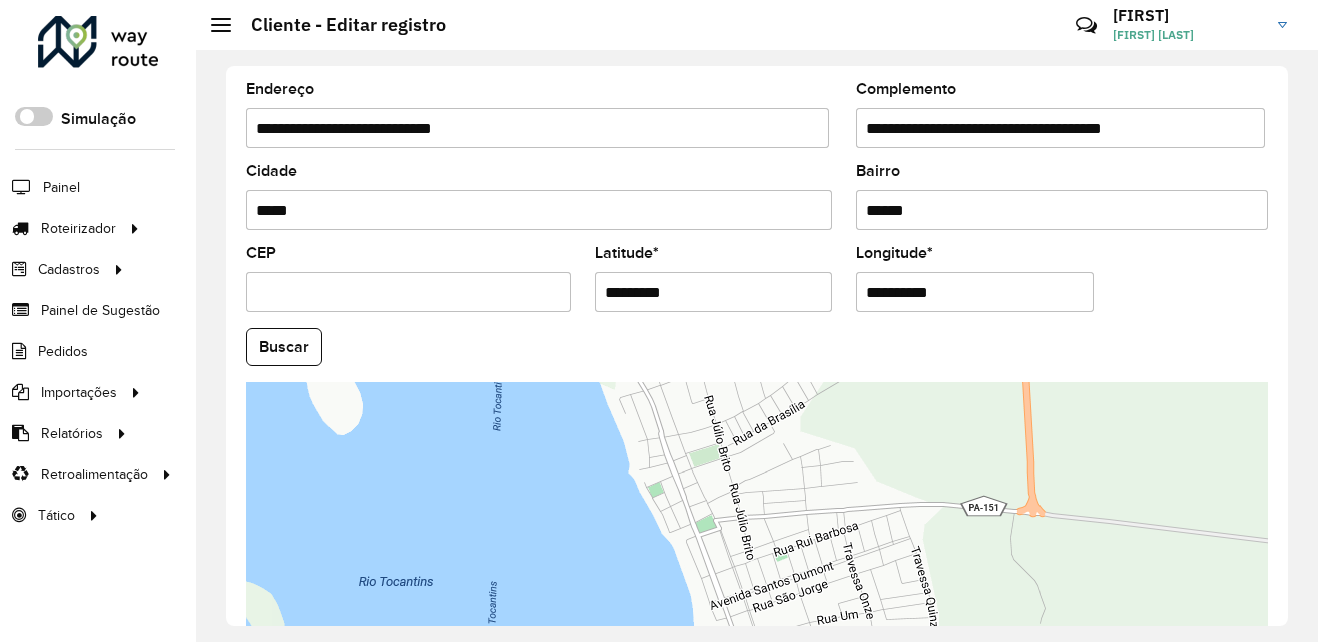 scroll, scrollTop: 846, scrollLeft: 0, axis: vertical 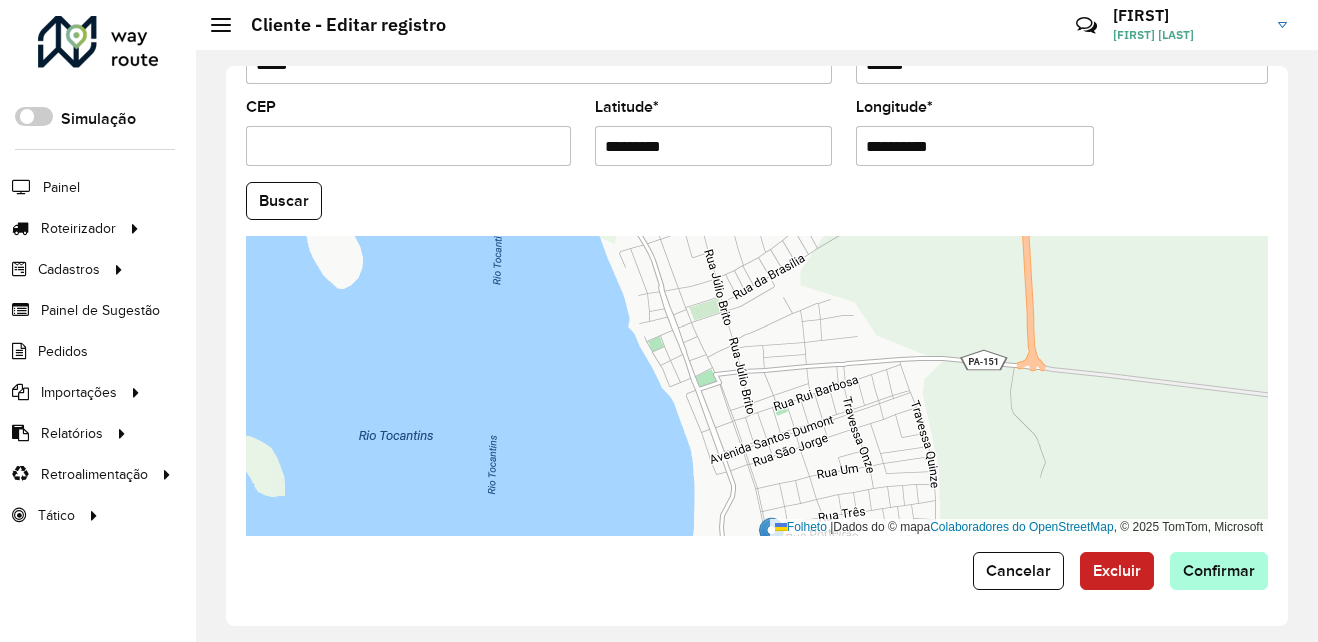 type on "**********" 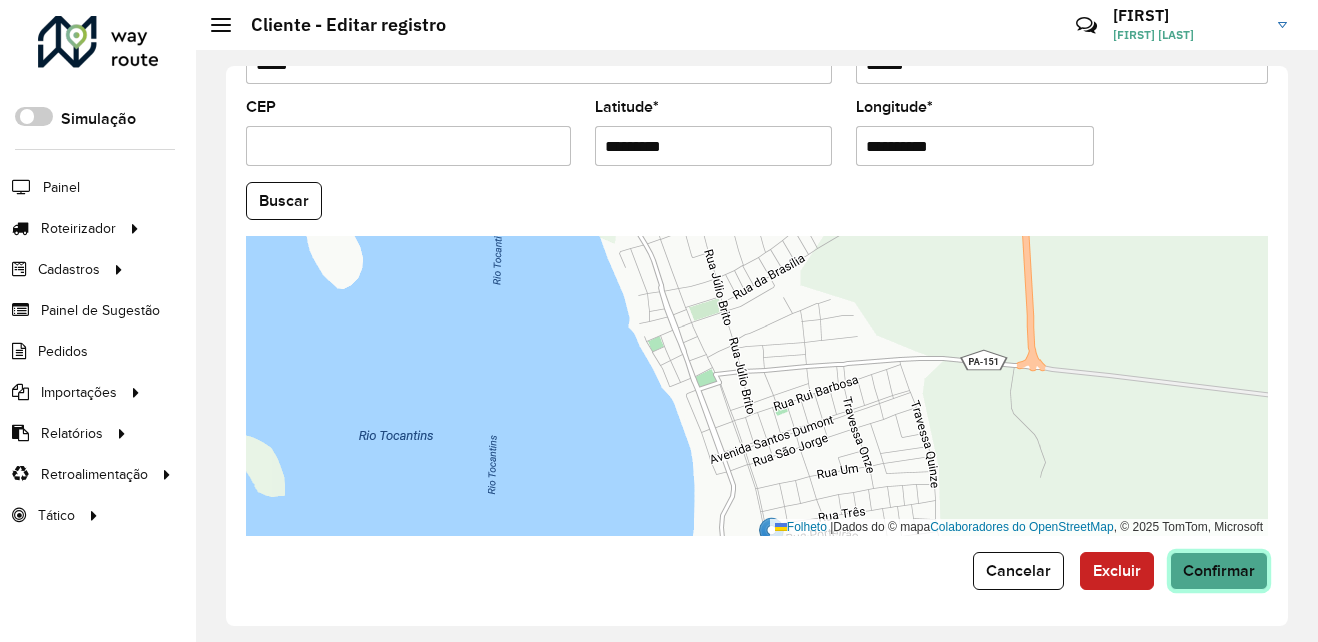 click on "Confirmar" 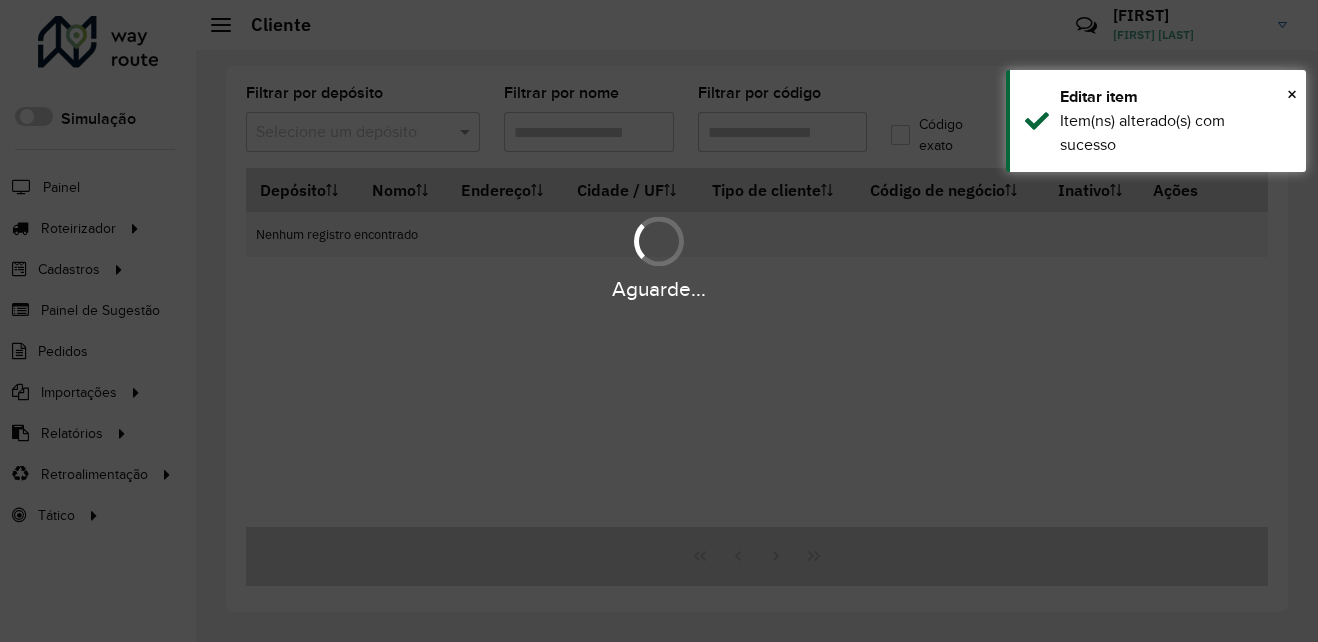 type on "****" 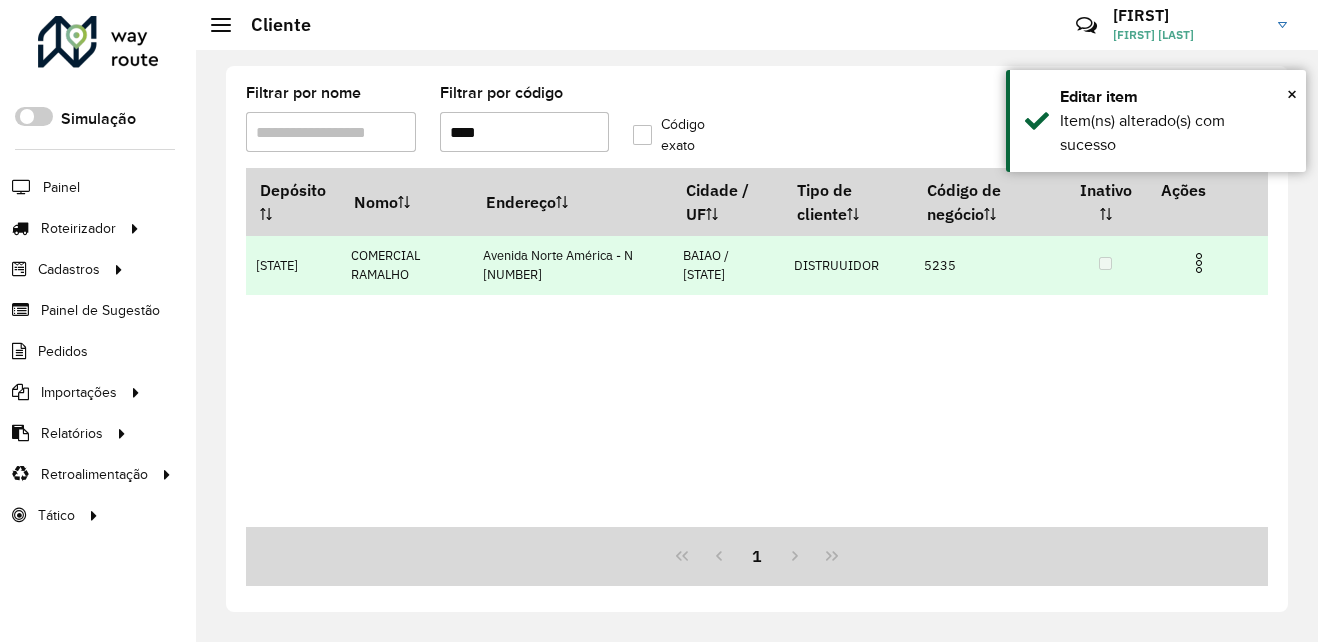 click at bounding box center (1207, 261) 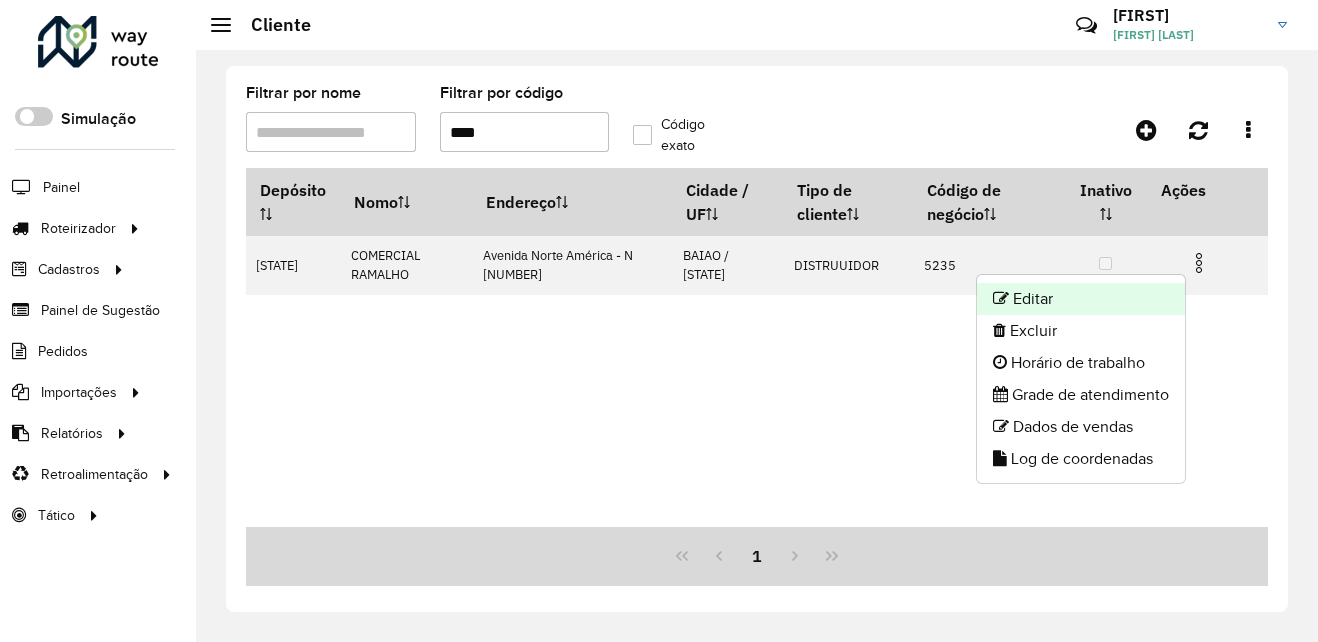 click on "Editar" 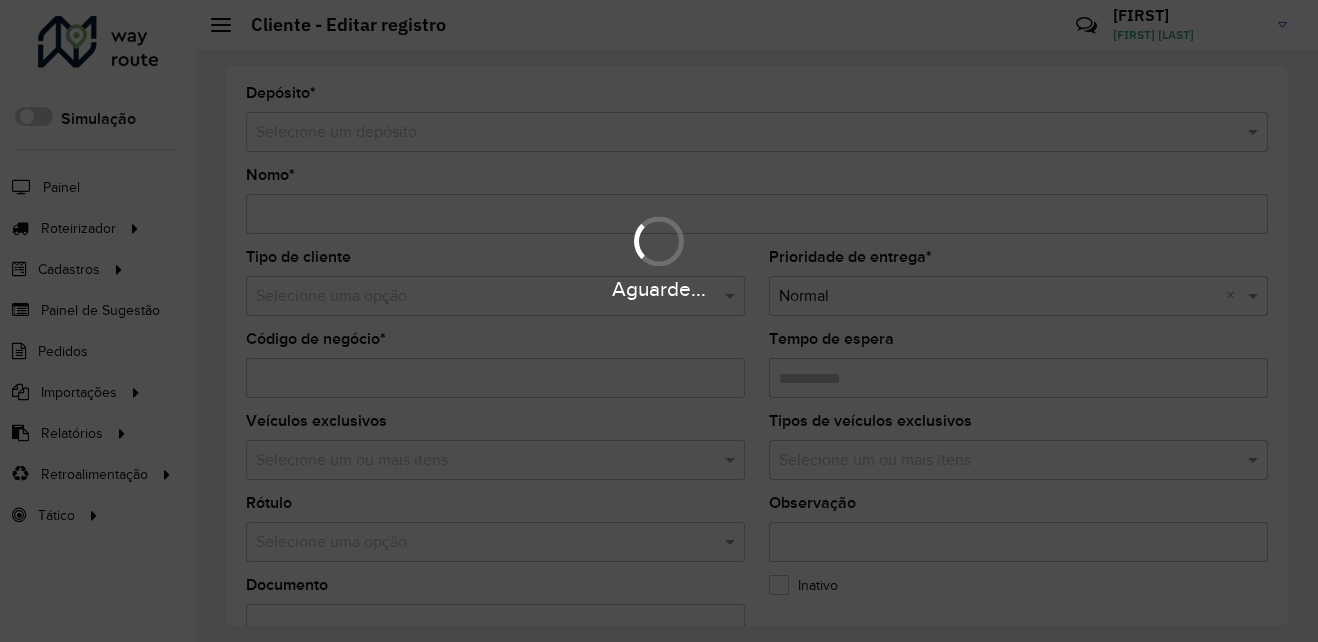 type on "**********" 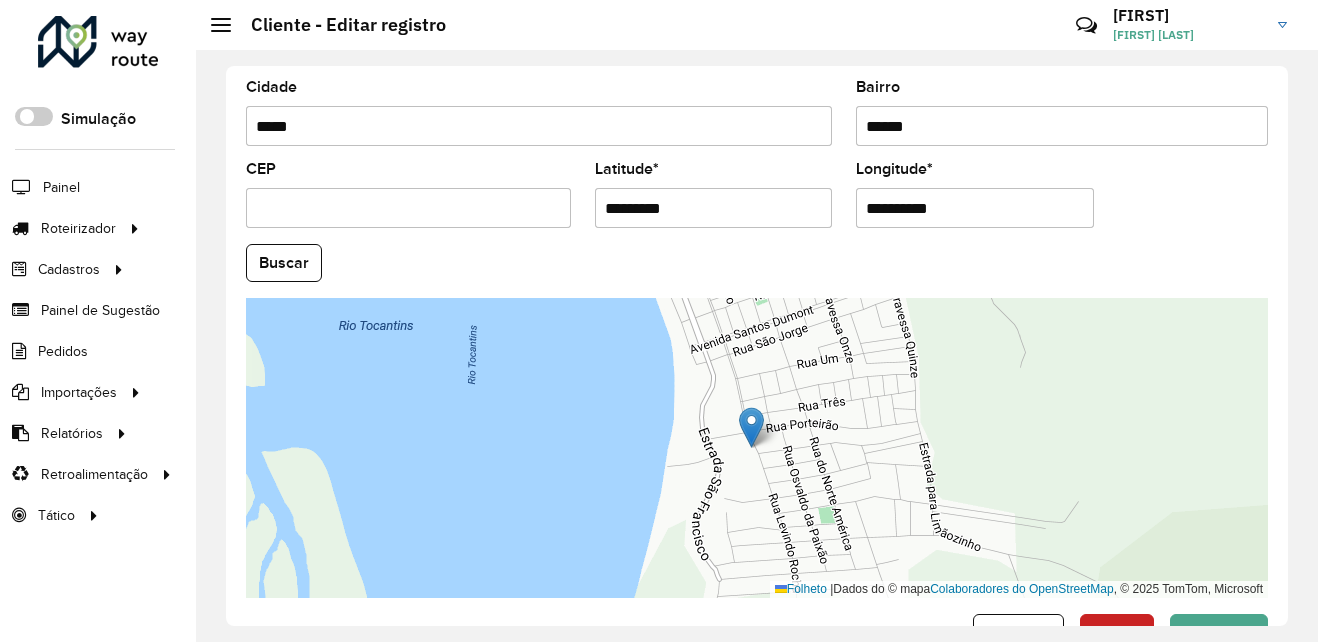 scroll, scrollTop: 846, scrollLeft: 0, axis: vertical 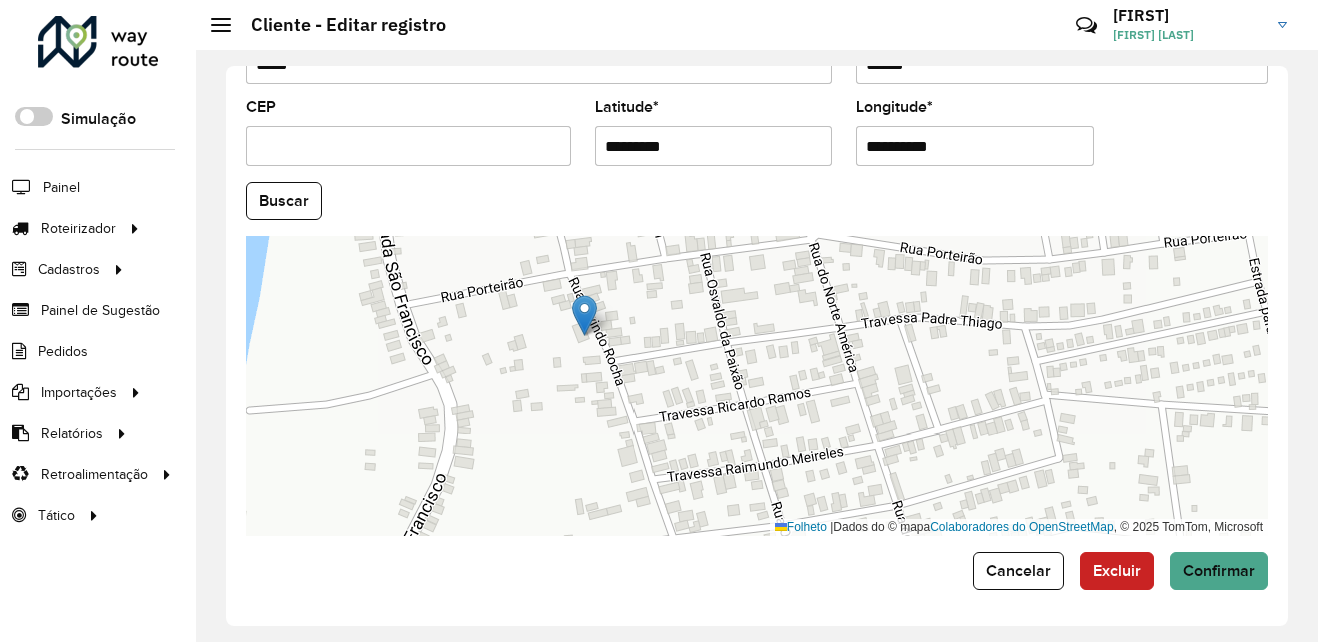 click on "Folheto   |  Dados do © mapa  Colaboradores do OpenStreetMap , © 2025 TomTom, Microsoft" at bounding box center (757, 386) 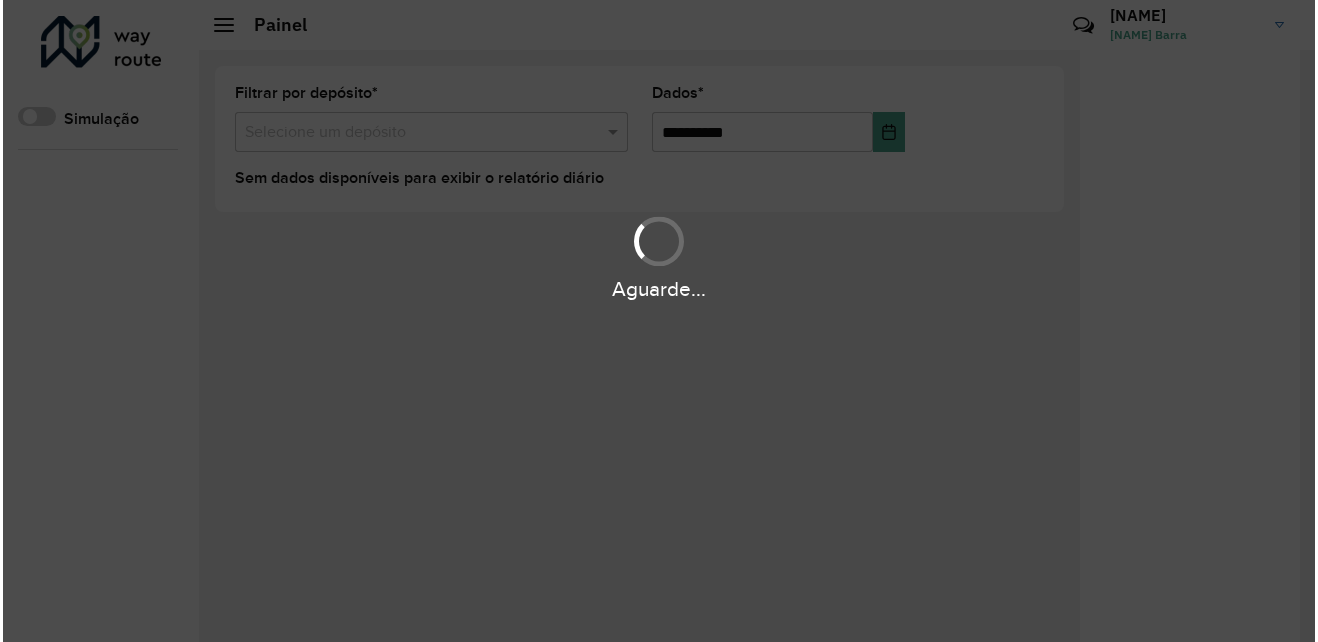 scroll, scrollTop: 0, scrollLeft: 0, axis: both 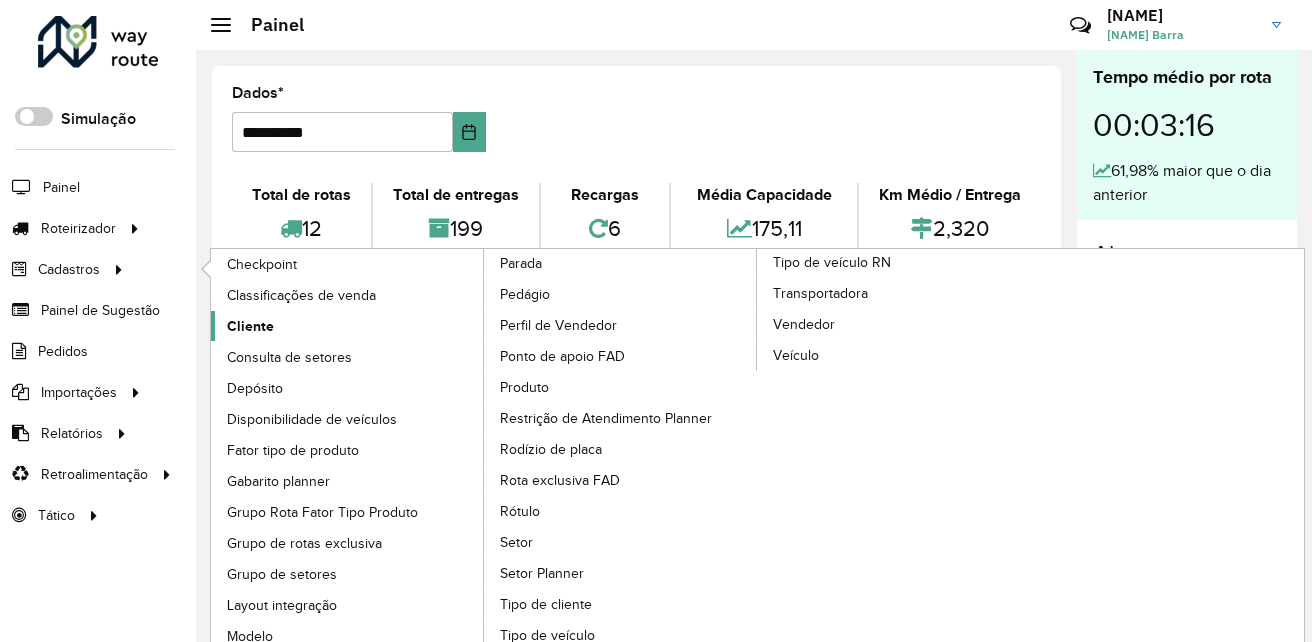 click on "Cliente" 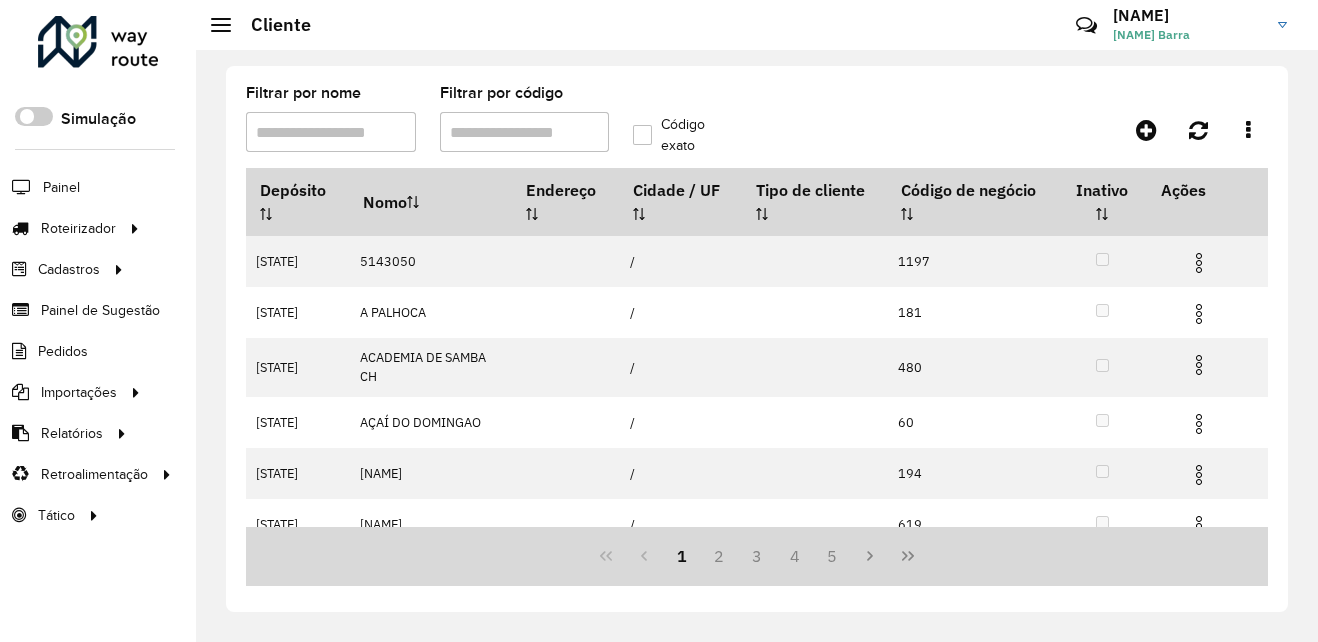 click on "Filtrar por código" at bounding box center [525, 132] 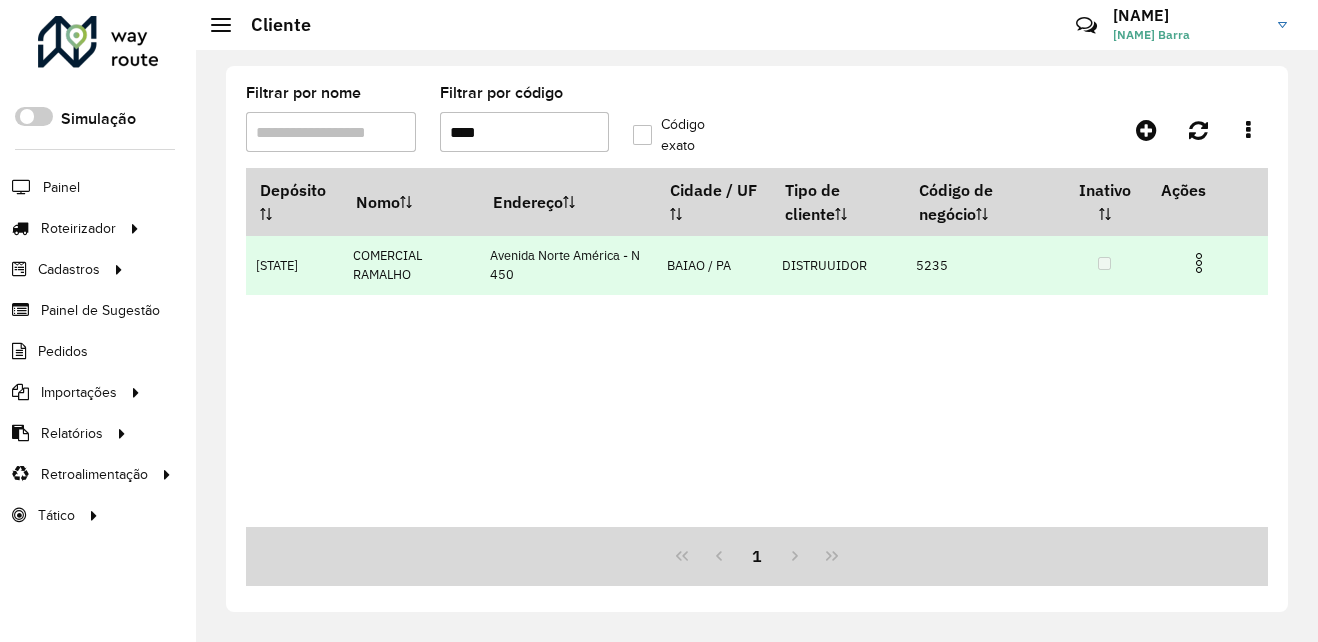 type on "****" 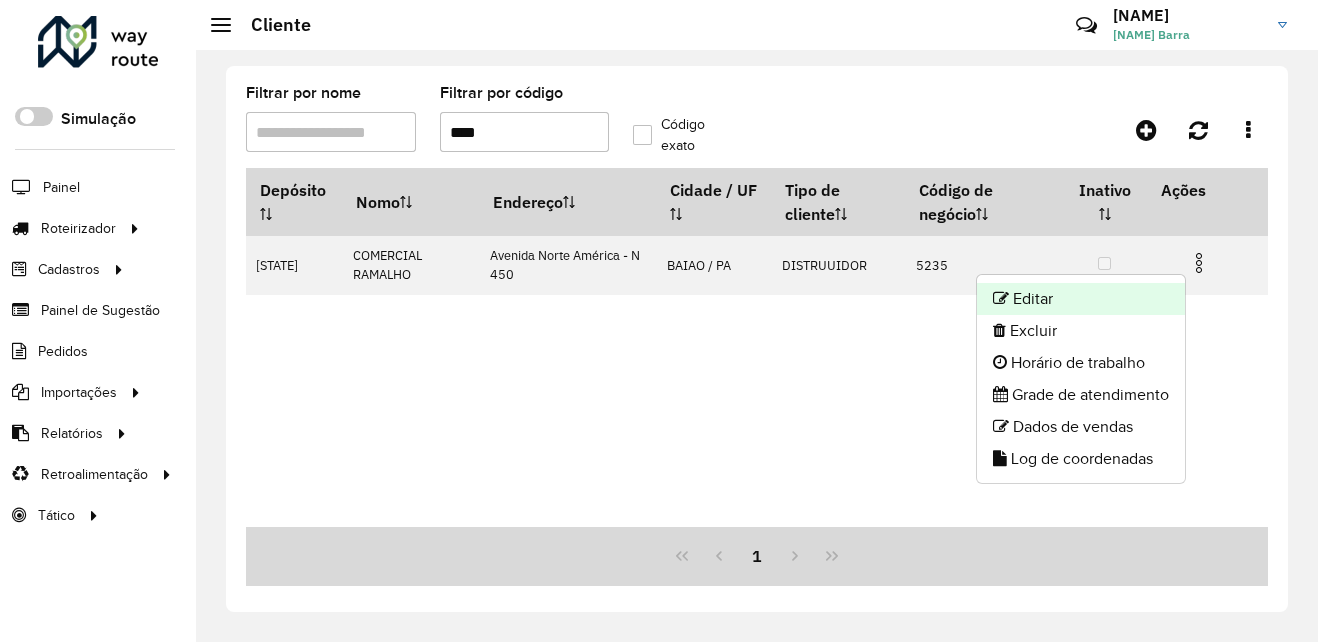 click on "Editar" 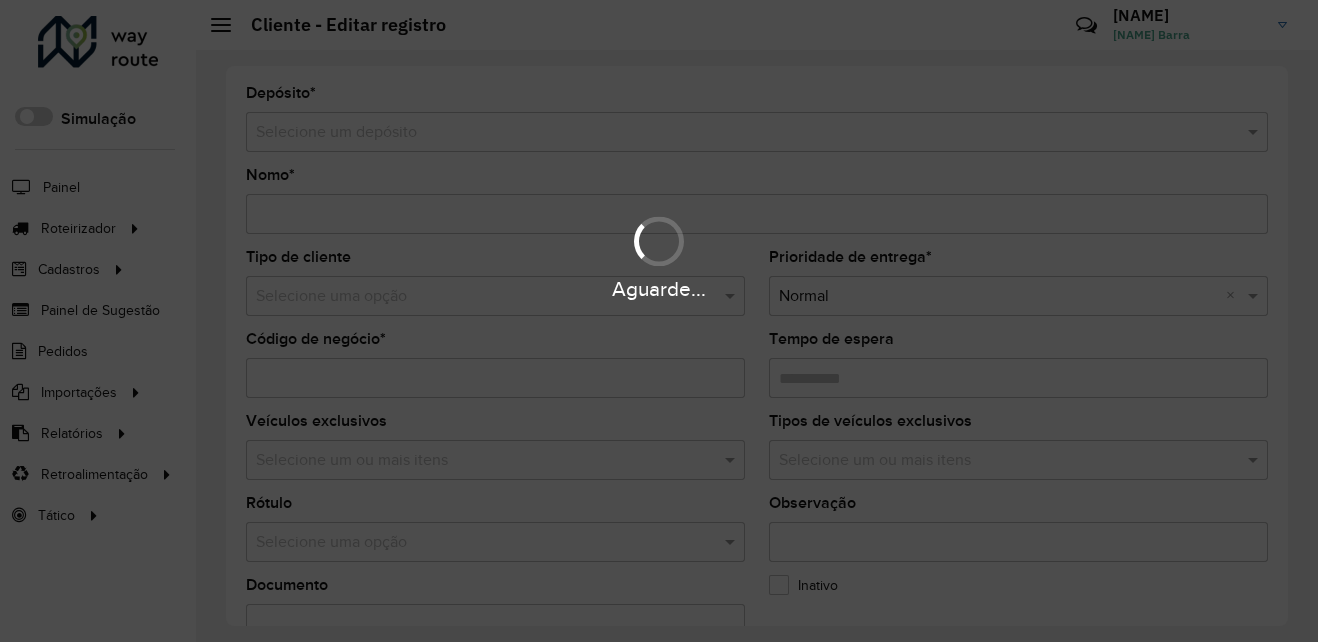 type on "**********" 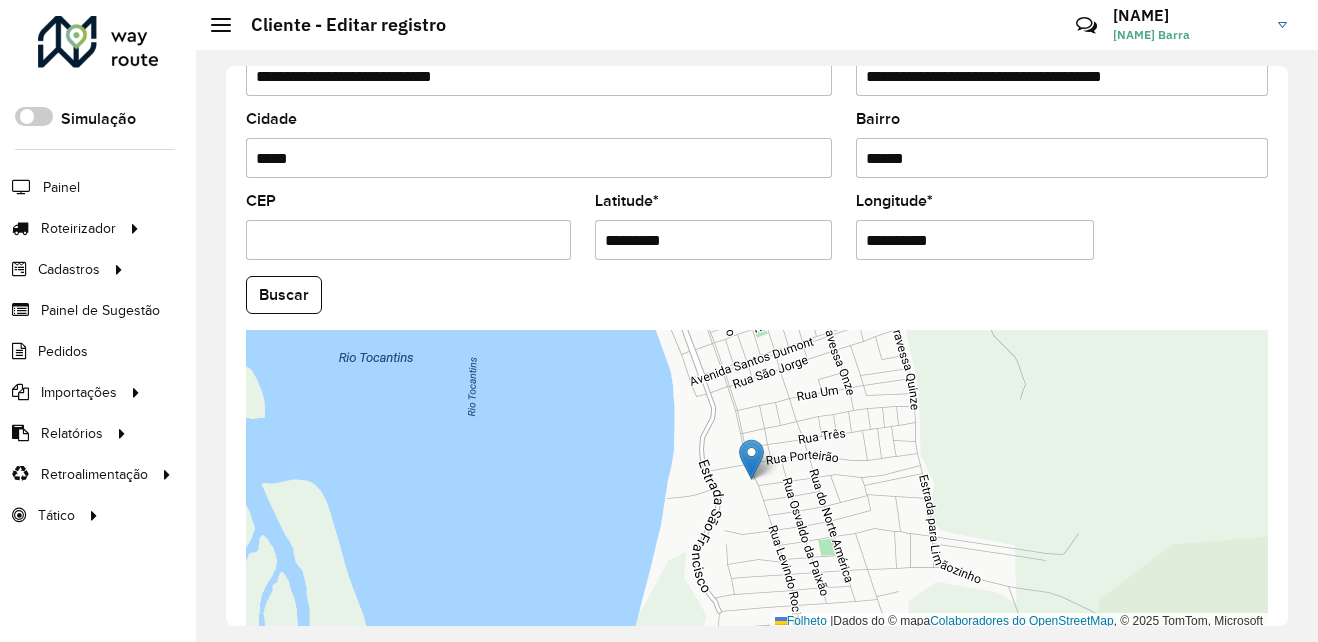 scroll, scrollTop: 800, scrollLeft: 0, axis: vertical 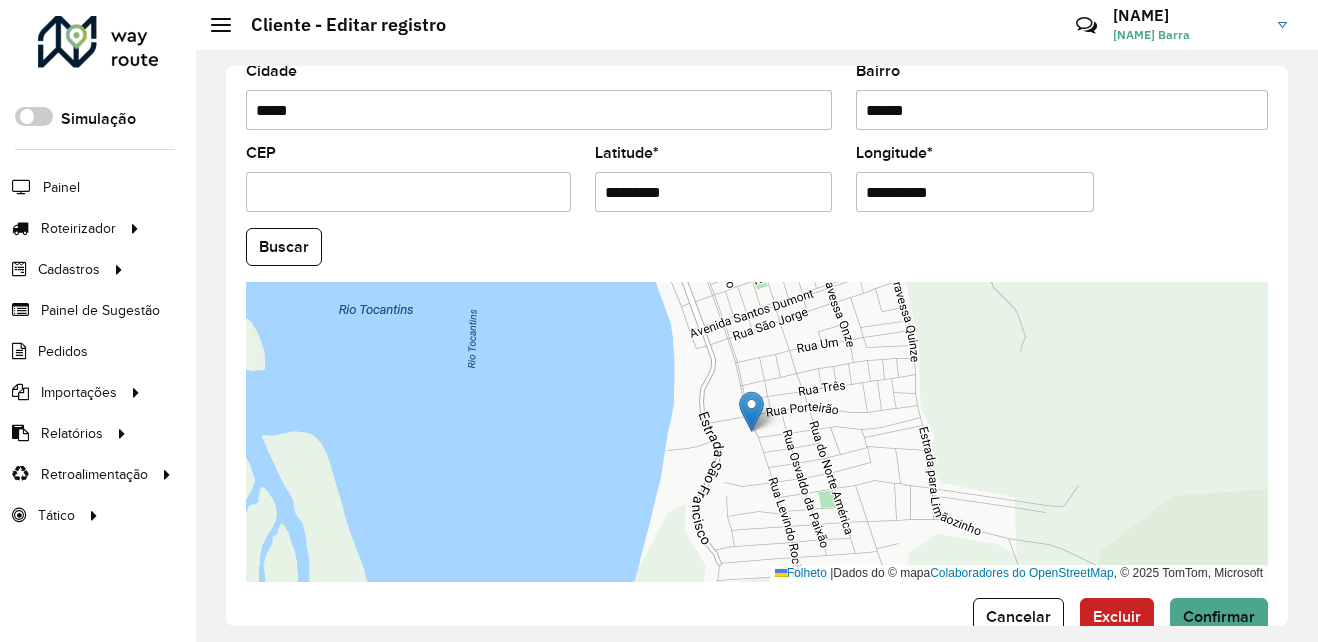 drag, startPoint x: 730, startPoint y: 197, endPoint x: 544, endPoint y: 196, distance: 186.00269 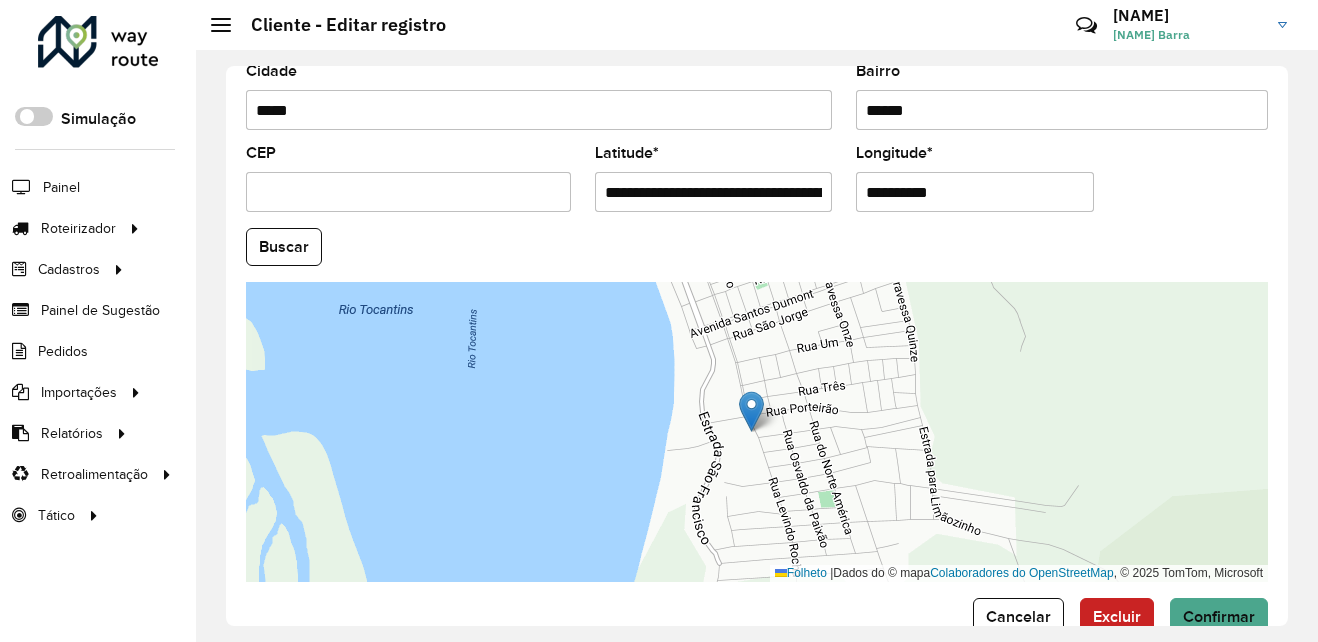 scroll, scrollTop: 0, scrollLeft: 92, axis: horizontal 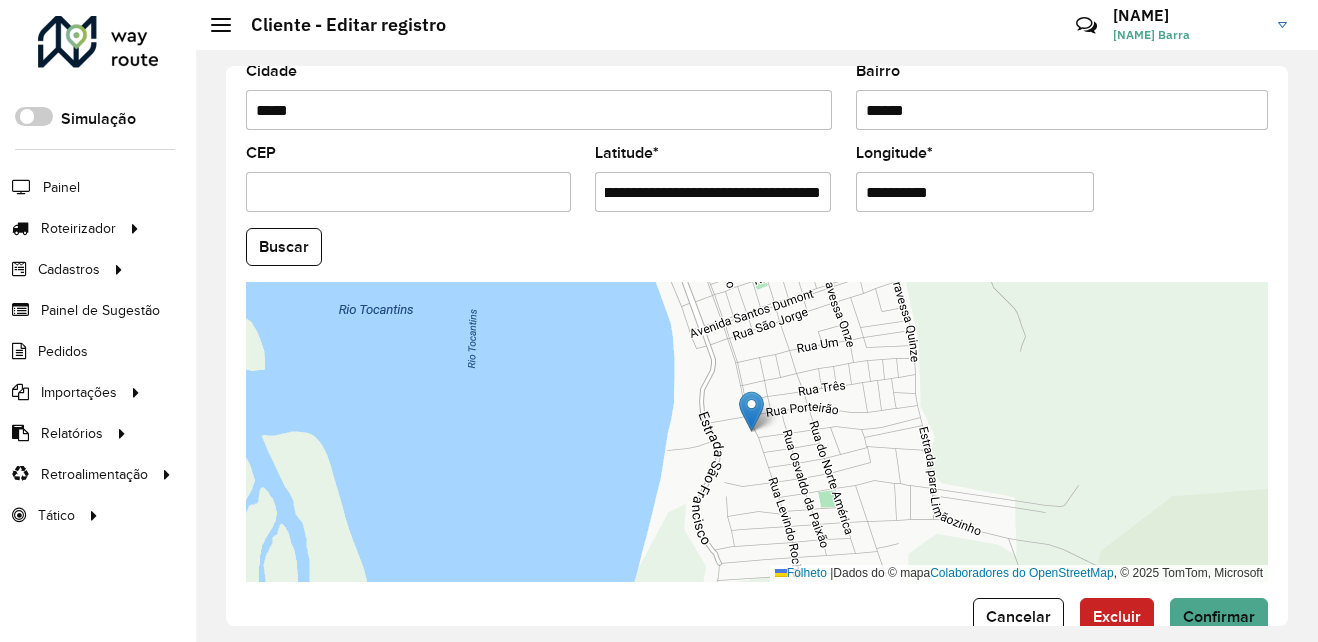 drag, startPoint x: 666, startPoint y: 193, endPoint x: 888, endPoint y: 192, distance: 222.00226 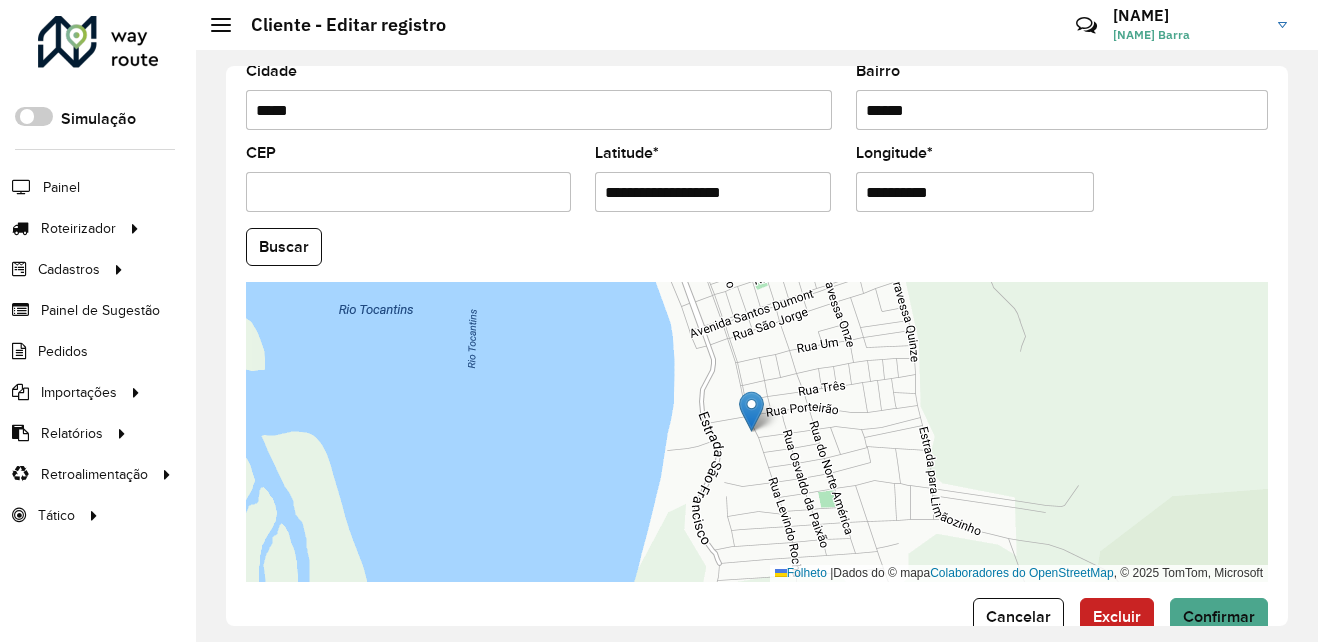 scroll, scrollTop: 0, scrollLeft: 0, axis: both 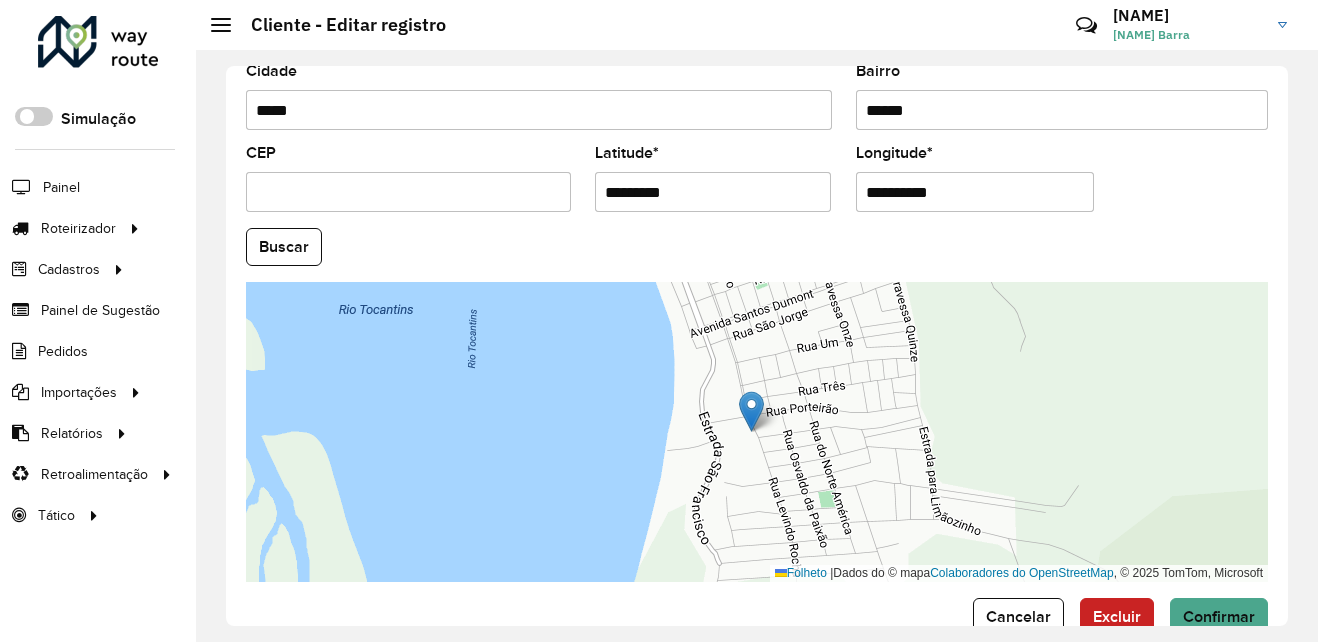 type on "*********" 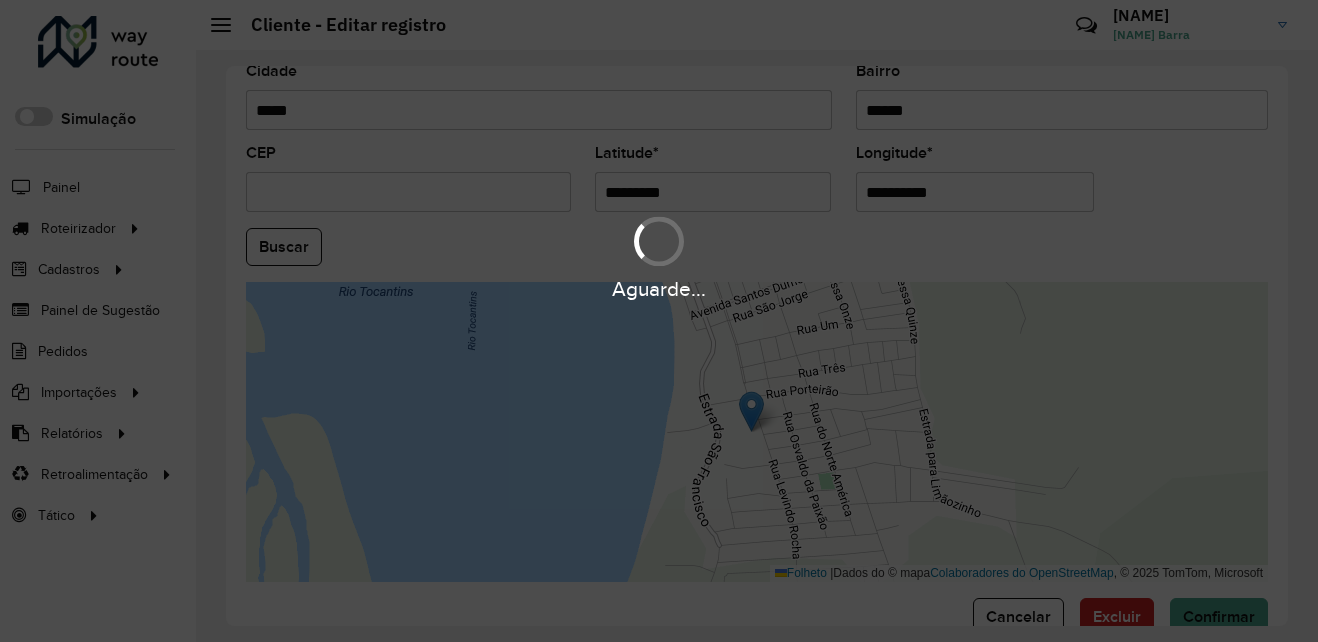 drag, startPoint x: 1013, startPoint y: 201, endPoint x: 803, endPoint y: 196, distance: 210.05951 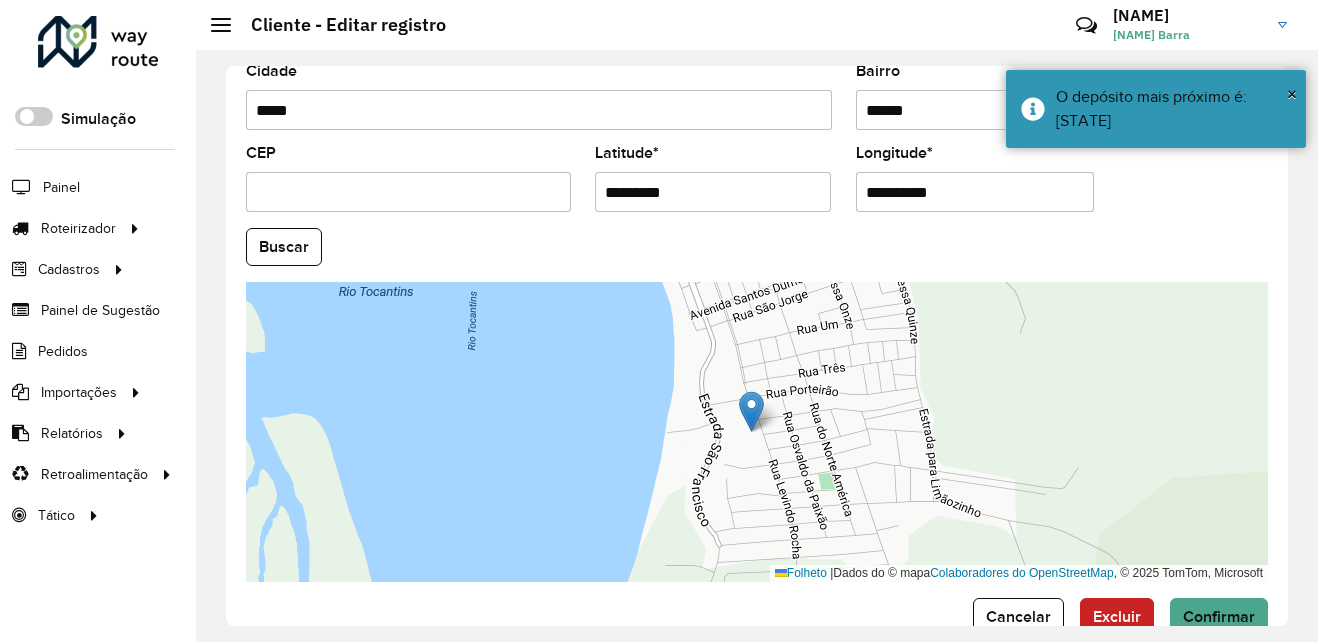 paste on "*********" 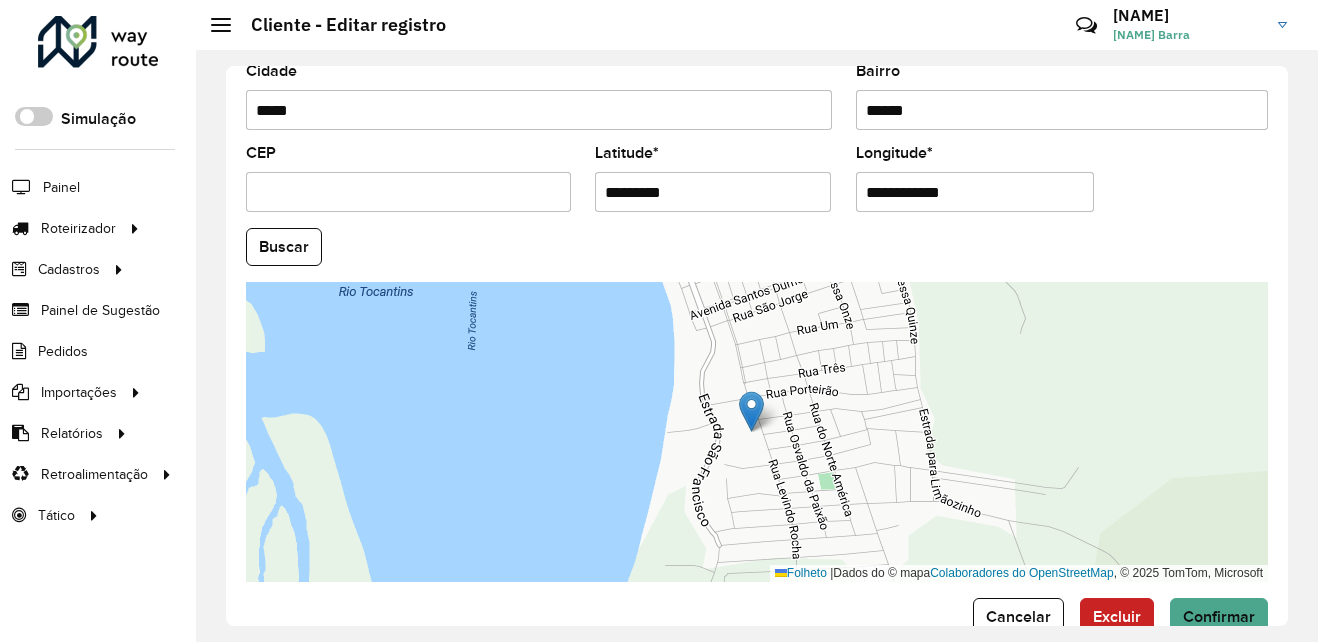 click on "**********" at bounding box center (975, 192) 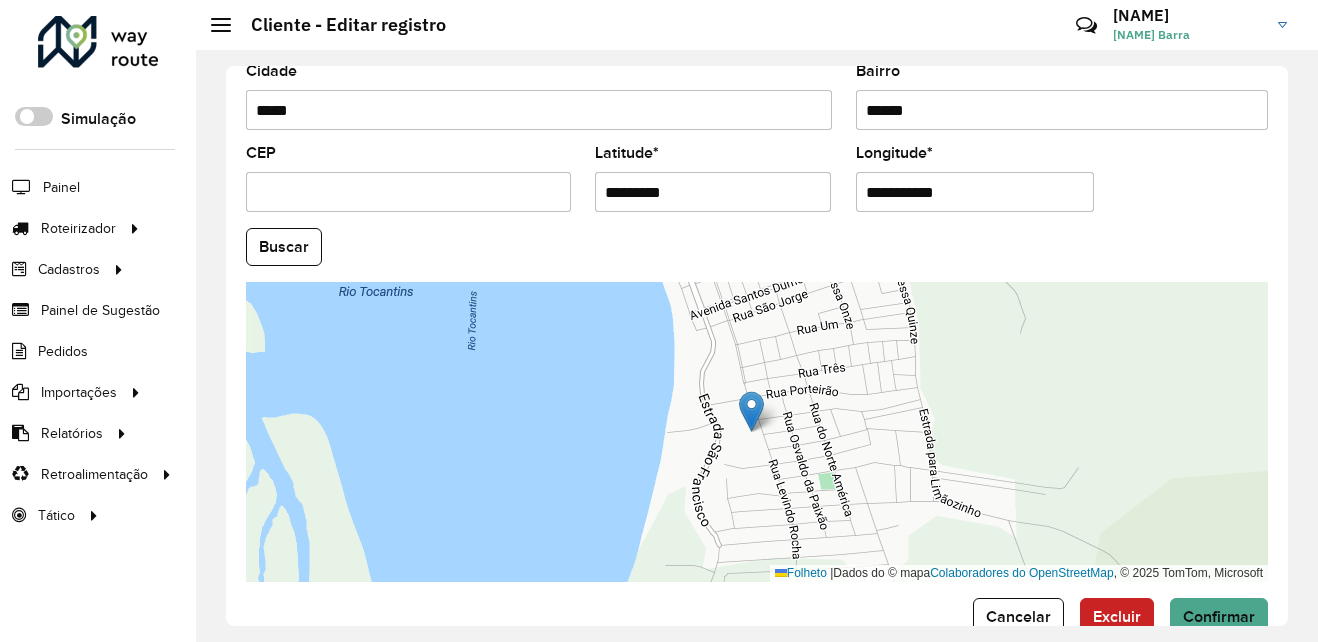 click on "**********" at bounding box center [975, 192] 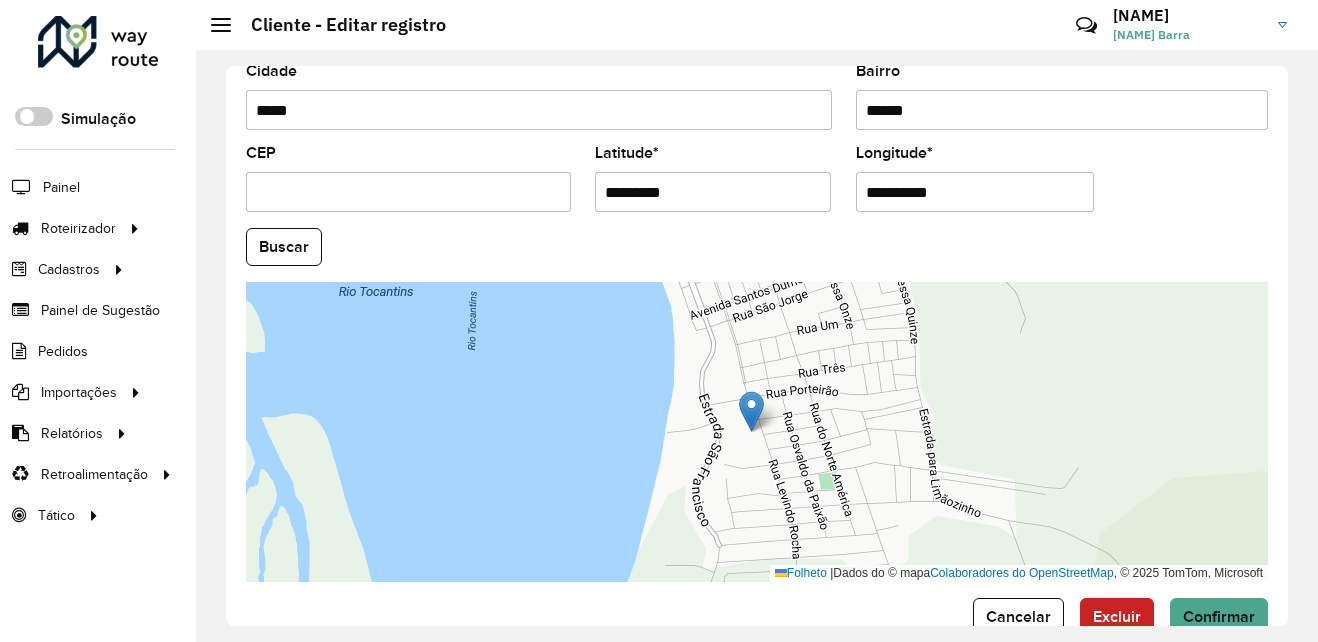 type on "**********" 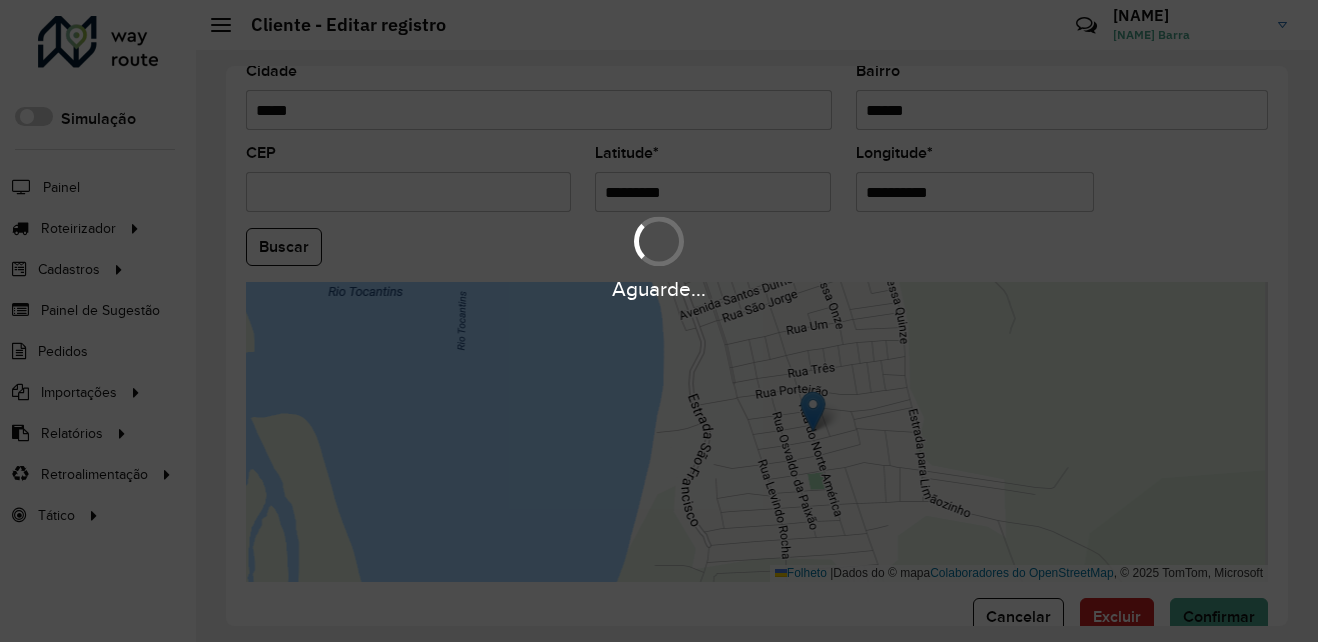 click on "Aguarde...  Pop-up bloqueado!  Seu navegador bloqueou automáticamente a abertura de uma nova janela.   Acesse as configurações e adicione o endereço do sistema a lista de permissão.   Fechar  Roteirizador AmbevTech Simulação Painel Roteirizador Entregas Vendas Cadastros Checkpoint Classificações de venda Cliente Consulta de setores Depósito Disponibilidade de veículos Fator tipo de produto Gabarito planner Grupo Rota Fator Tipo Produto Grupo de rotas exclusiva Grupo de setores Layout integração Modelo Parada Pedágio Perfil de Vendedor Ponto de apoio FAD Produto Restrição de Atendimento Planner Rodízio de placa Rota exclusiva FAD Rótulo Setor Setor Planner Tipo de cliente Tipo de veículo Tipo de veículo RN Transportadora Vendedor Veículo Painel de Sugestão Pedidos Importações Classificação e volume de venda Clientes Fator tipo produto Gabarito planner Grade de atendimento Janela de atendimento Localização Pedidos Restrição de Atendimento Planner Tempo de espera Vendedor Veículos" at bounding box center [659, 321] 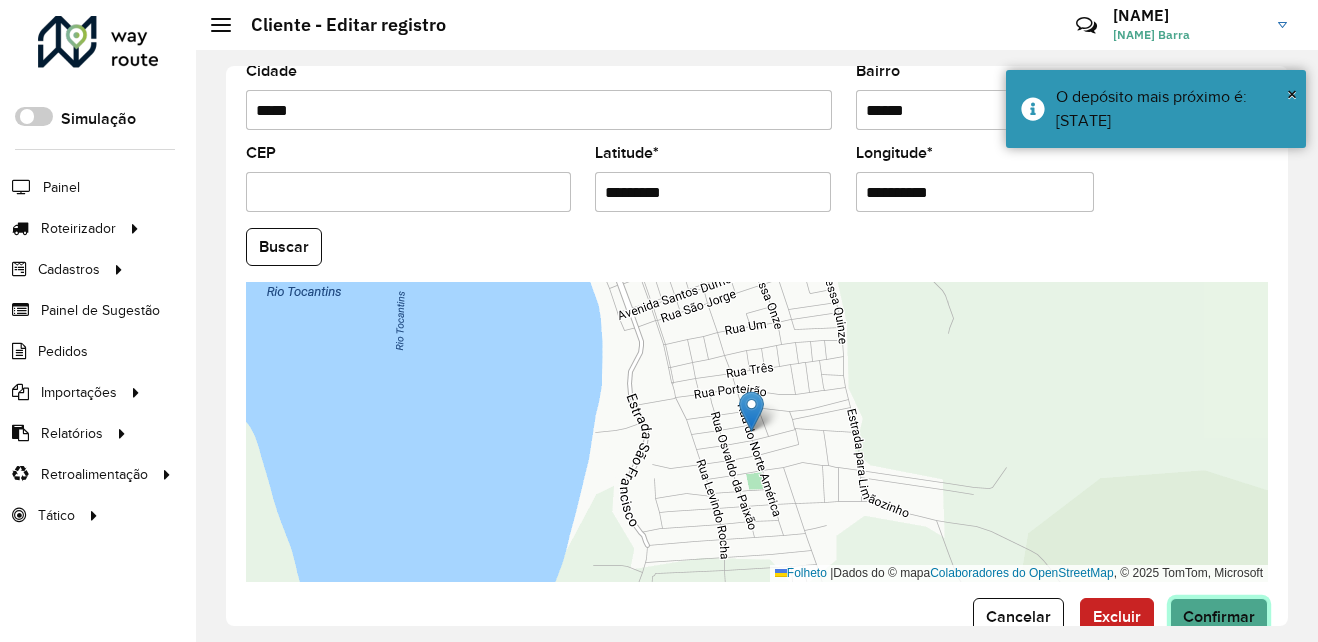 click on "Confirmar" 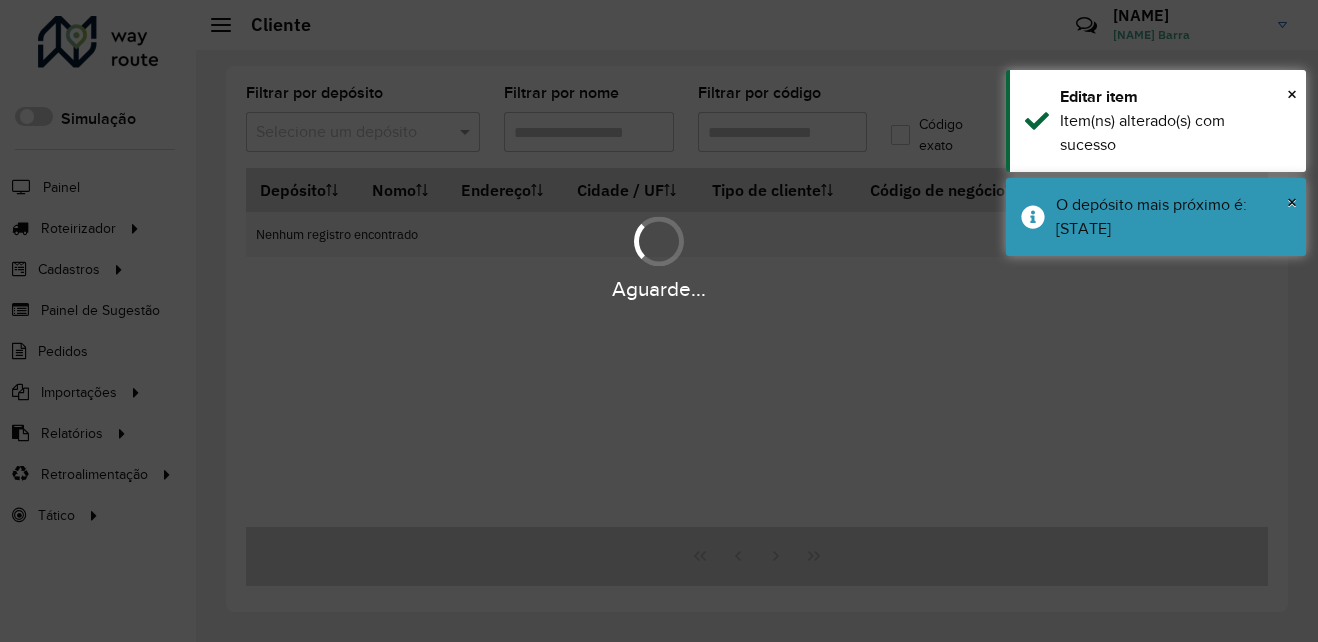 type on "****" 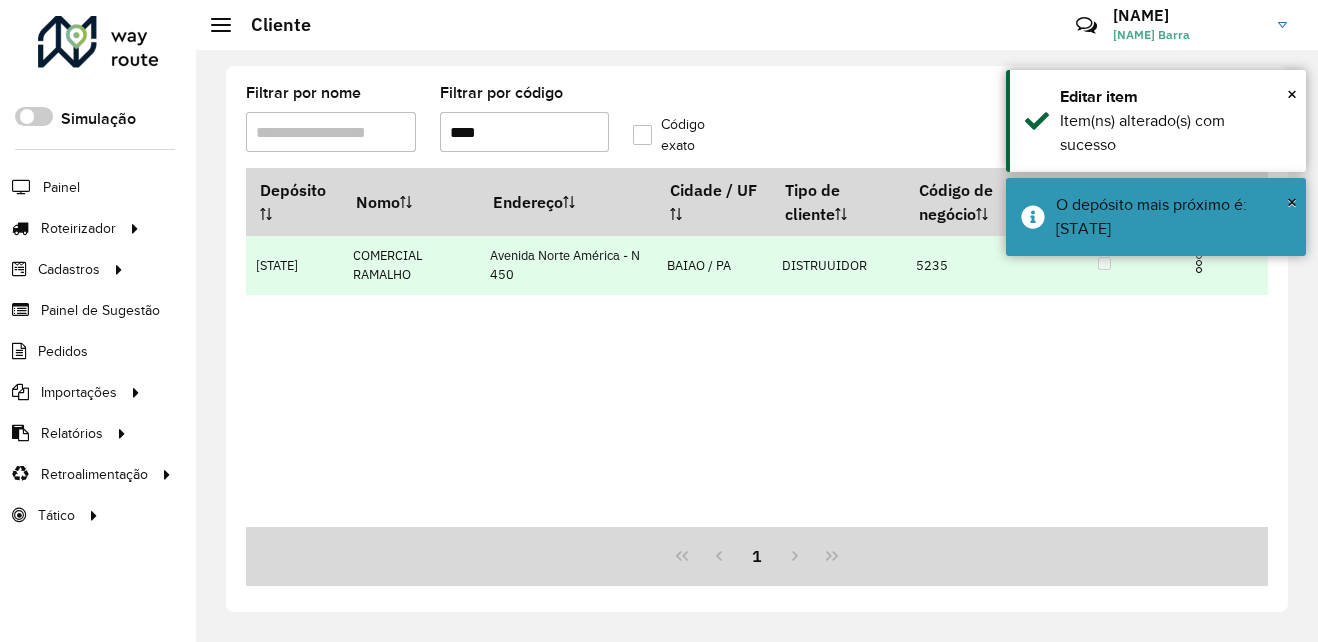 click at bounding box center (1207, 261) 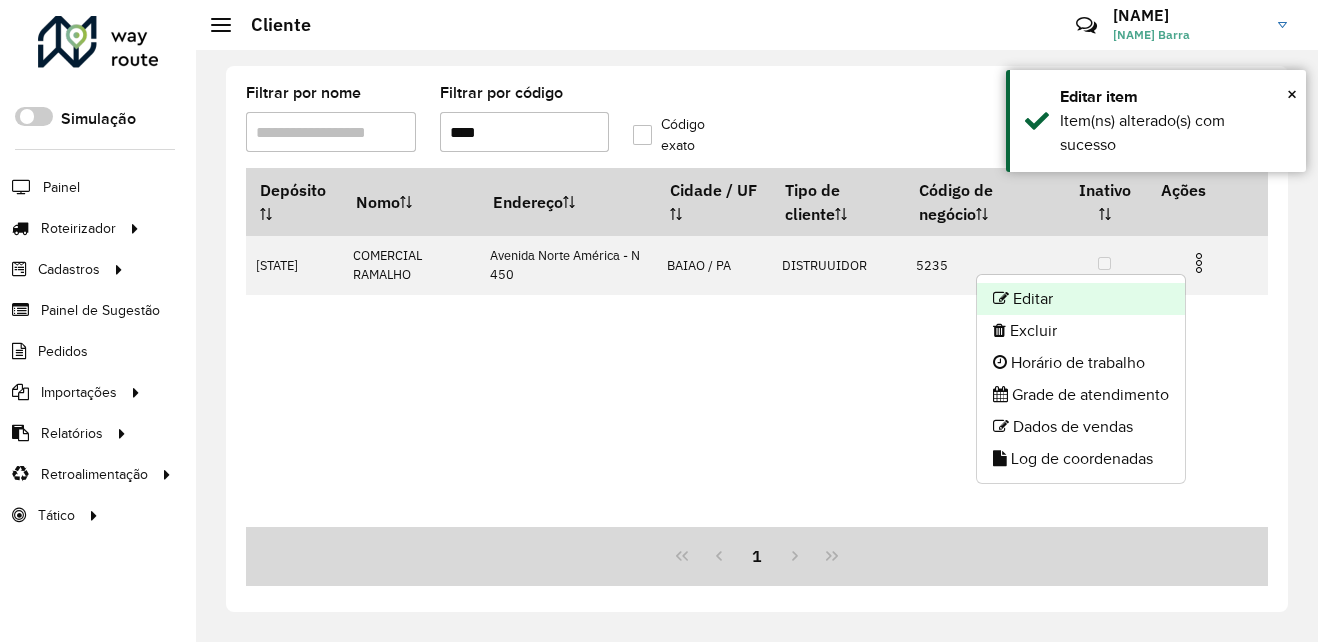 click on "Editar" 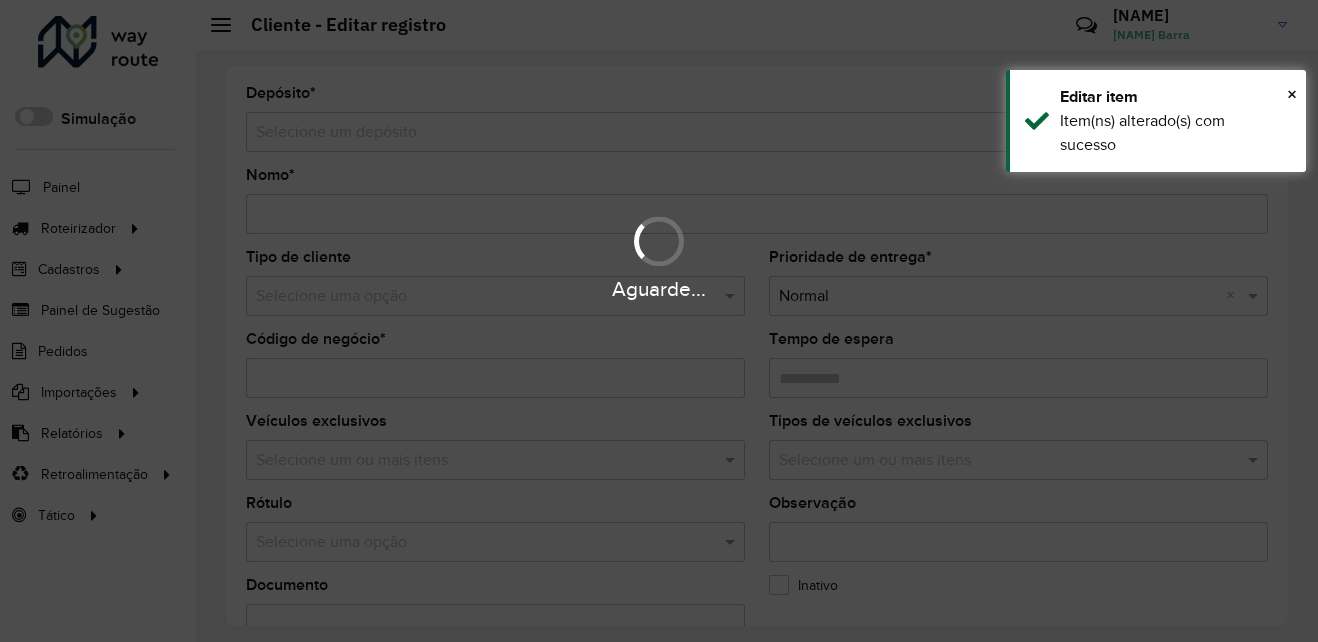type on "**********" 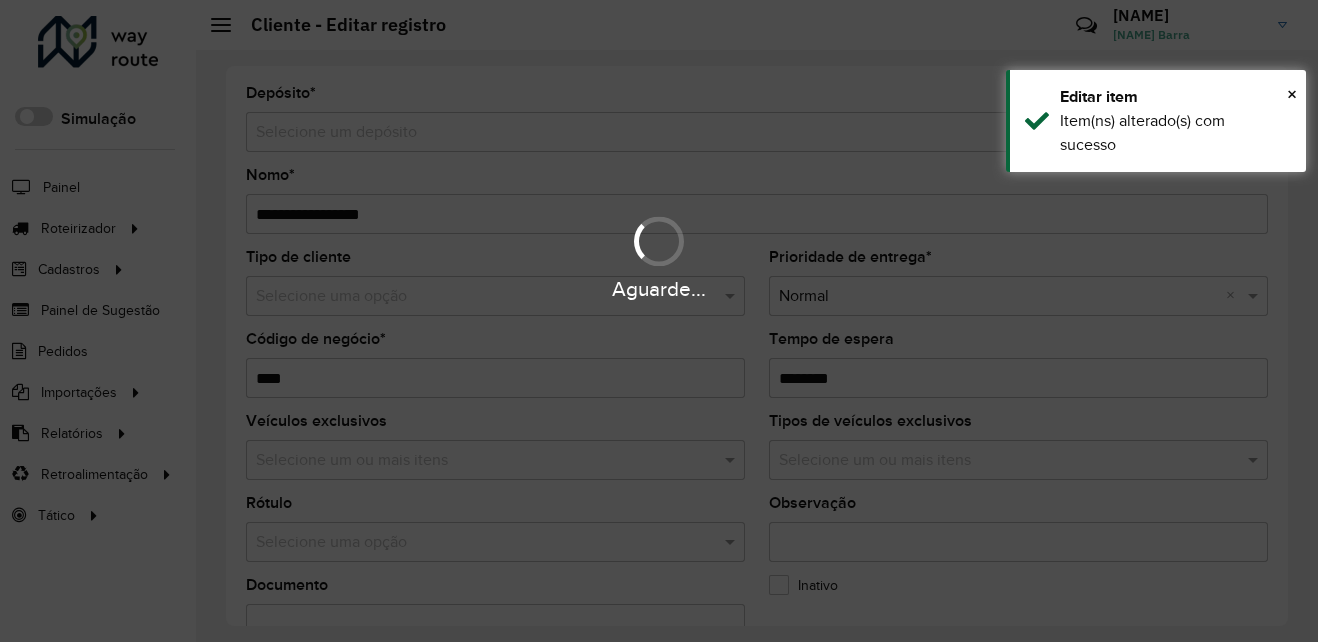 type on "**********" 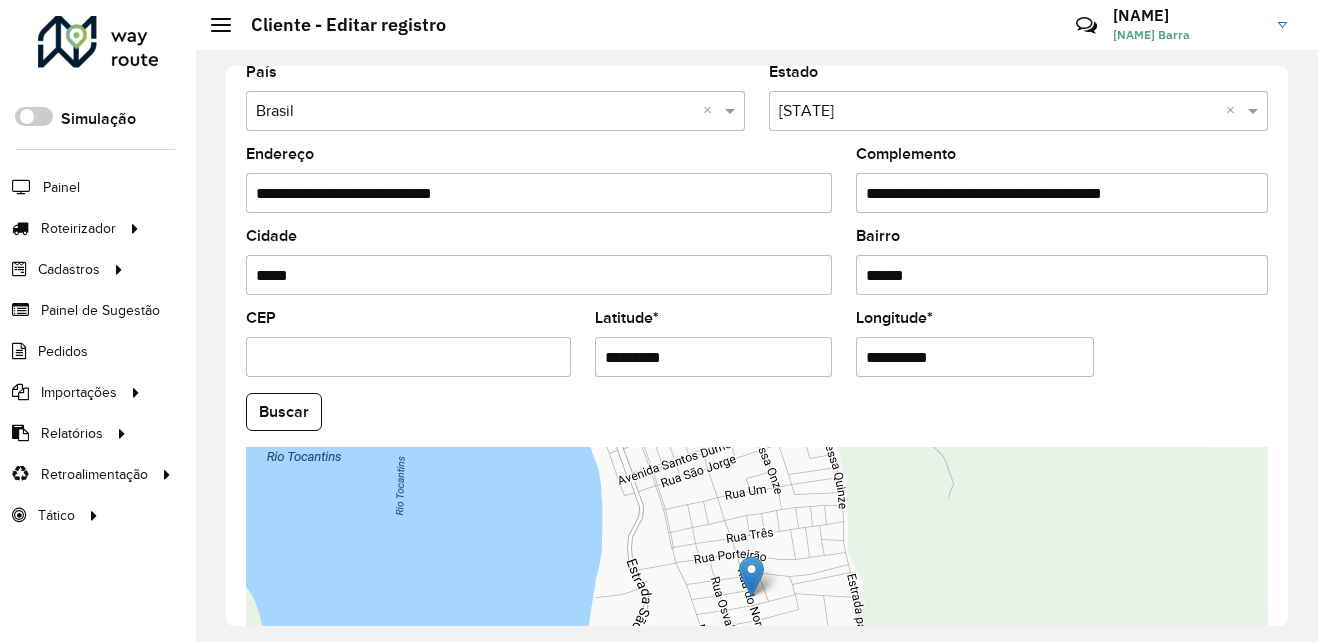 scroll, scrollTop: 600, scrollLeft: 0, axis: vertical 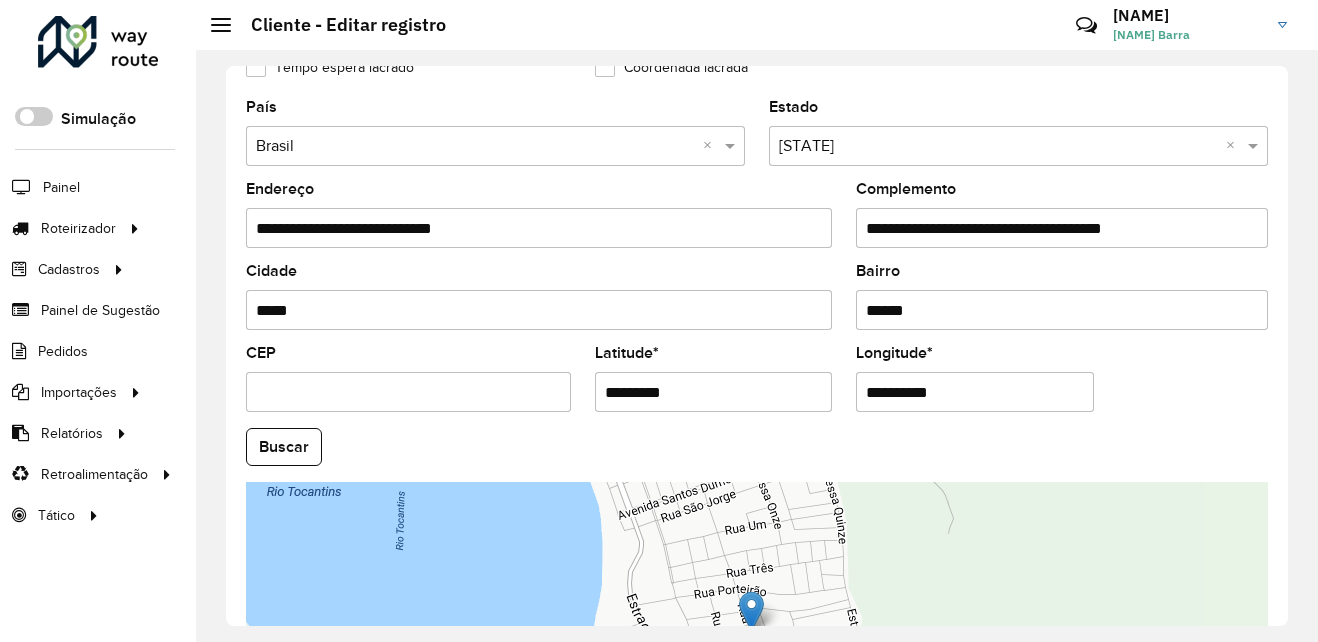 click on "CEP" at bounding box center [408, 392] 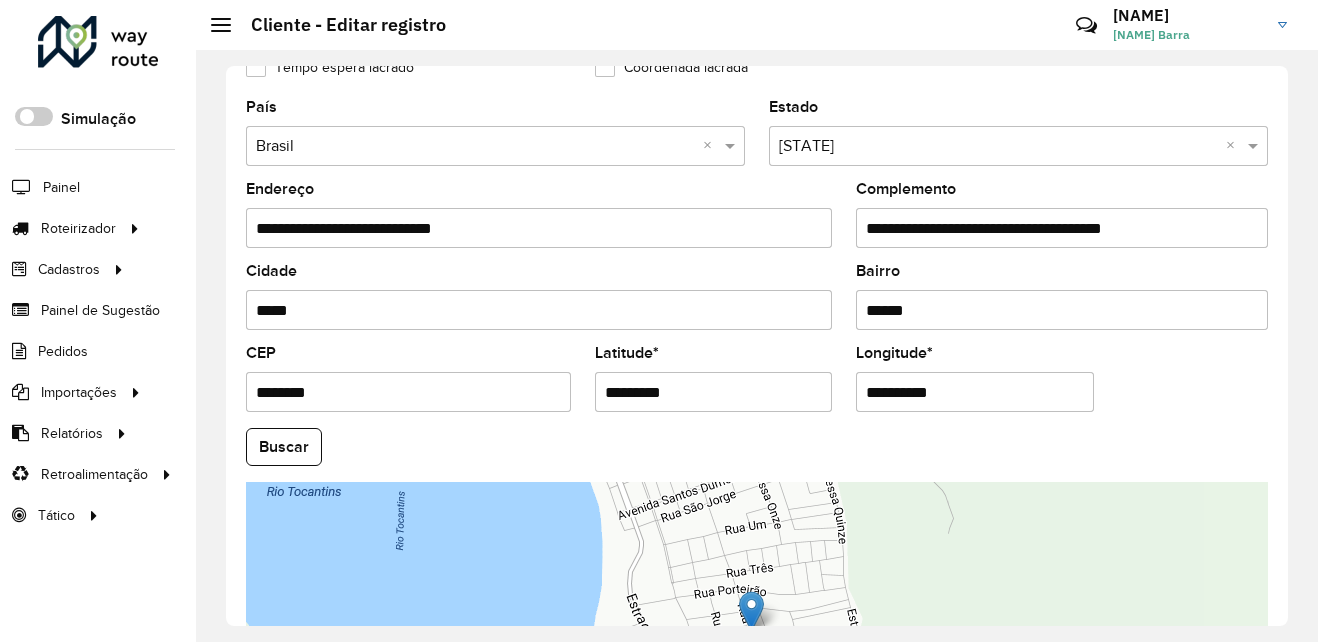 type on "********" 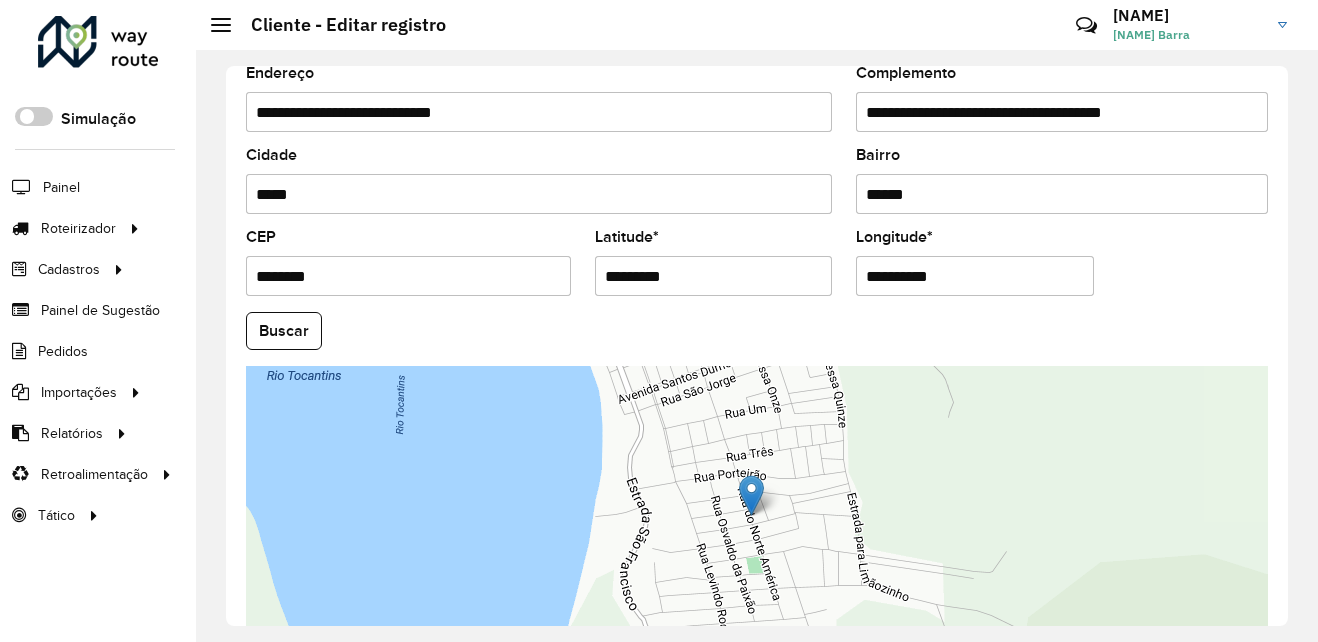 scroll, scrollTop: 846, scrollLeft: 0, axis: vertical 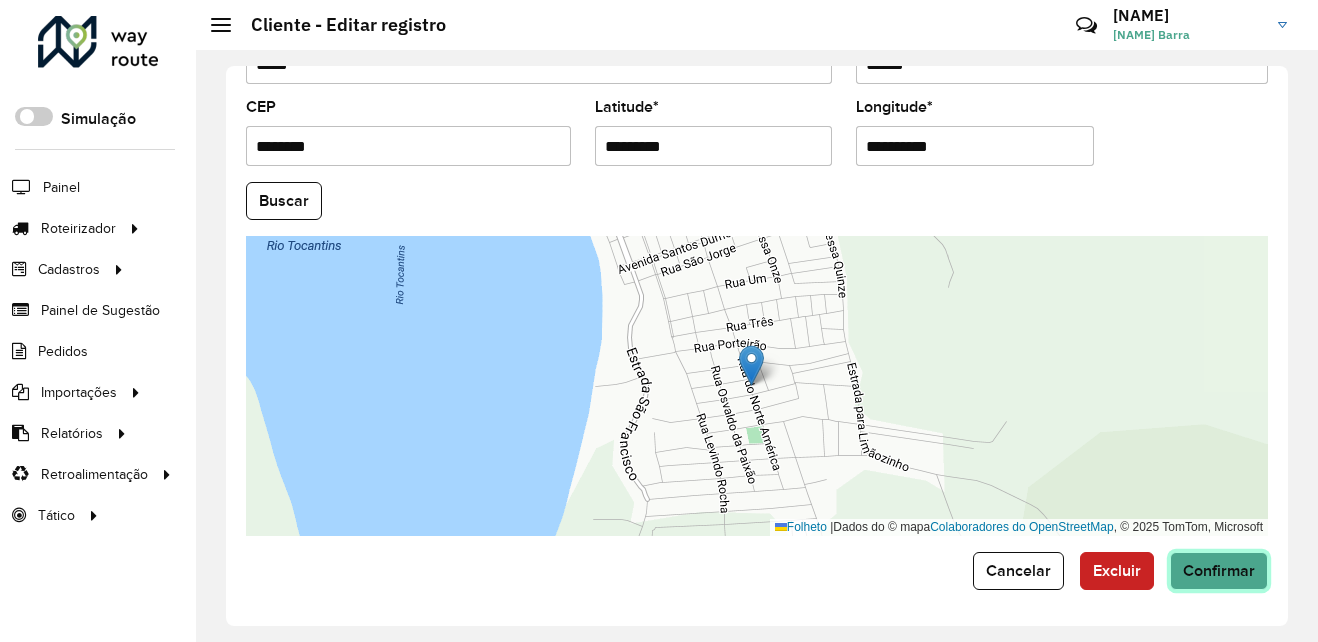 click on "Confirmar" 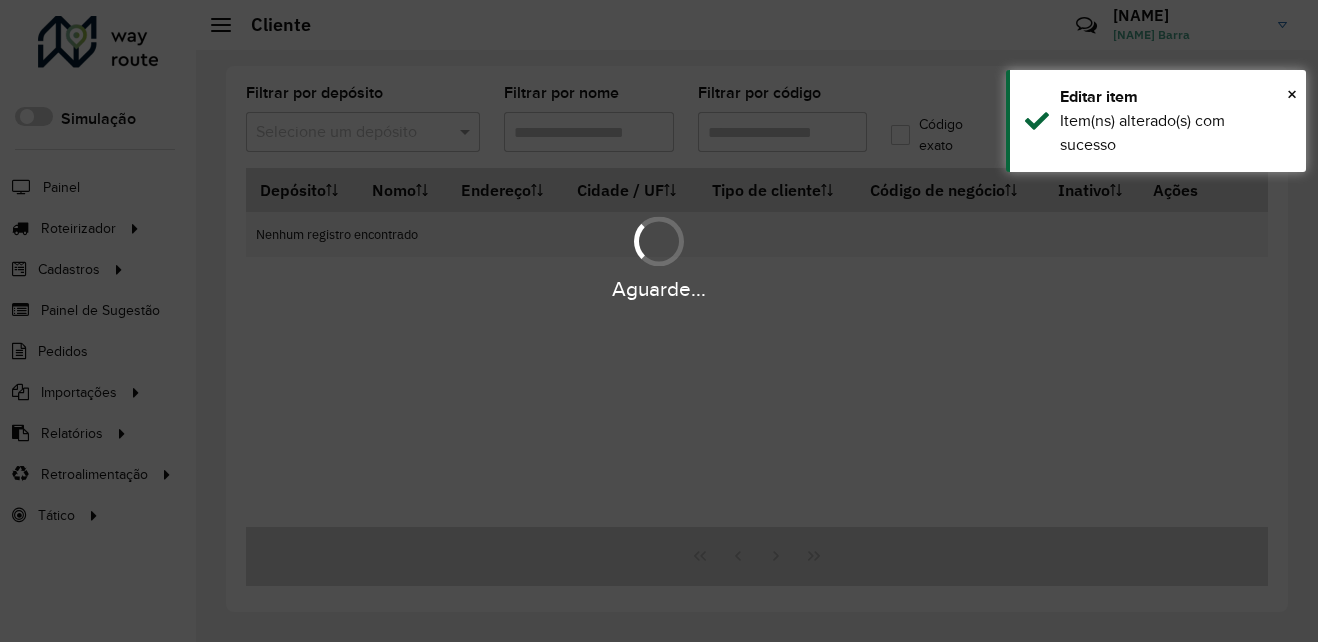 type on "****" 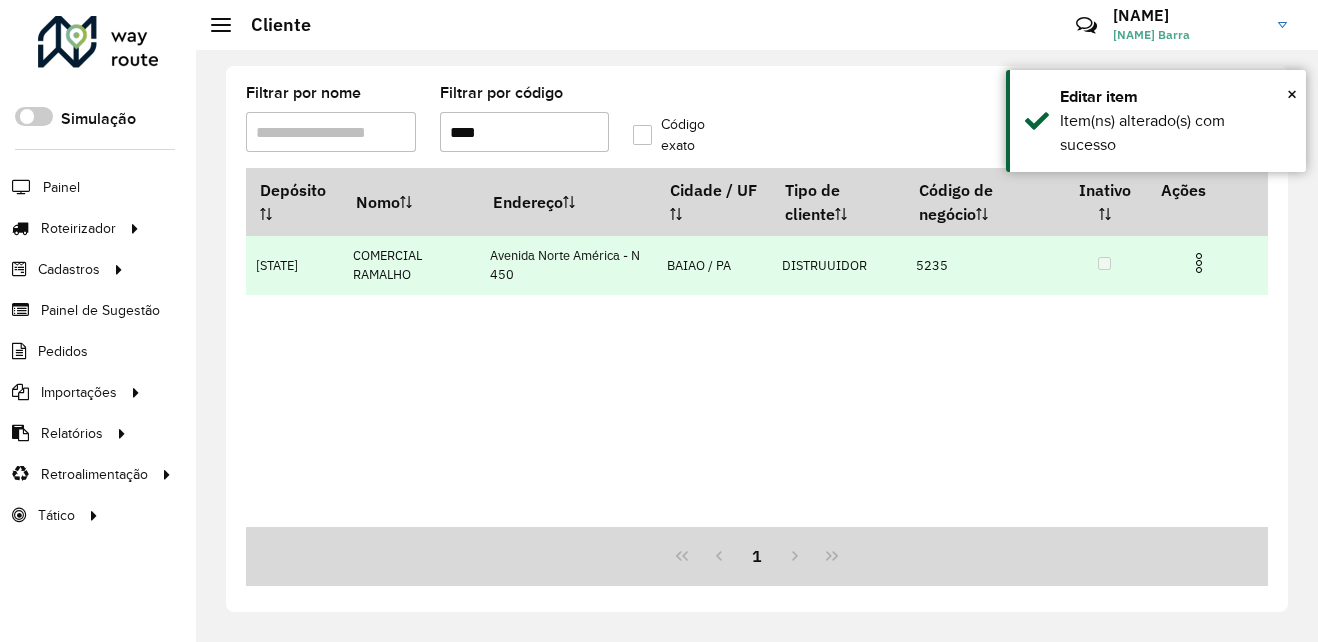 click at bounding box center [1199, 263] 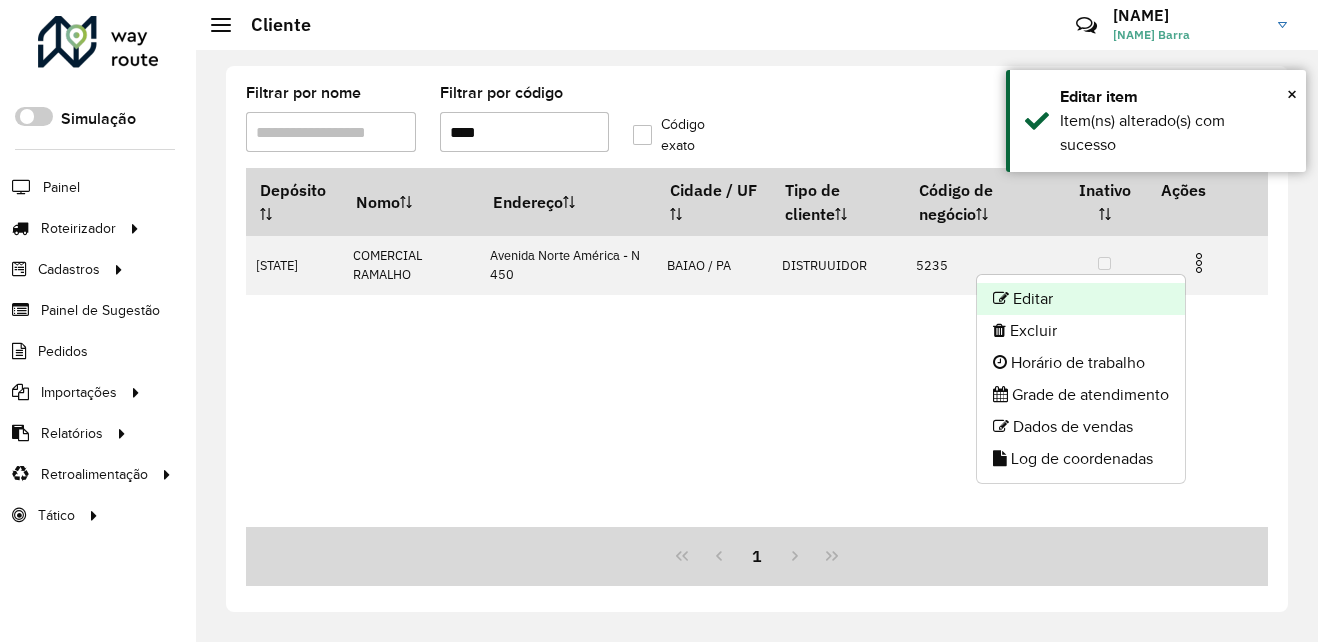 click on "Editar" 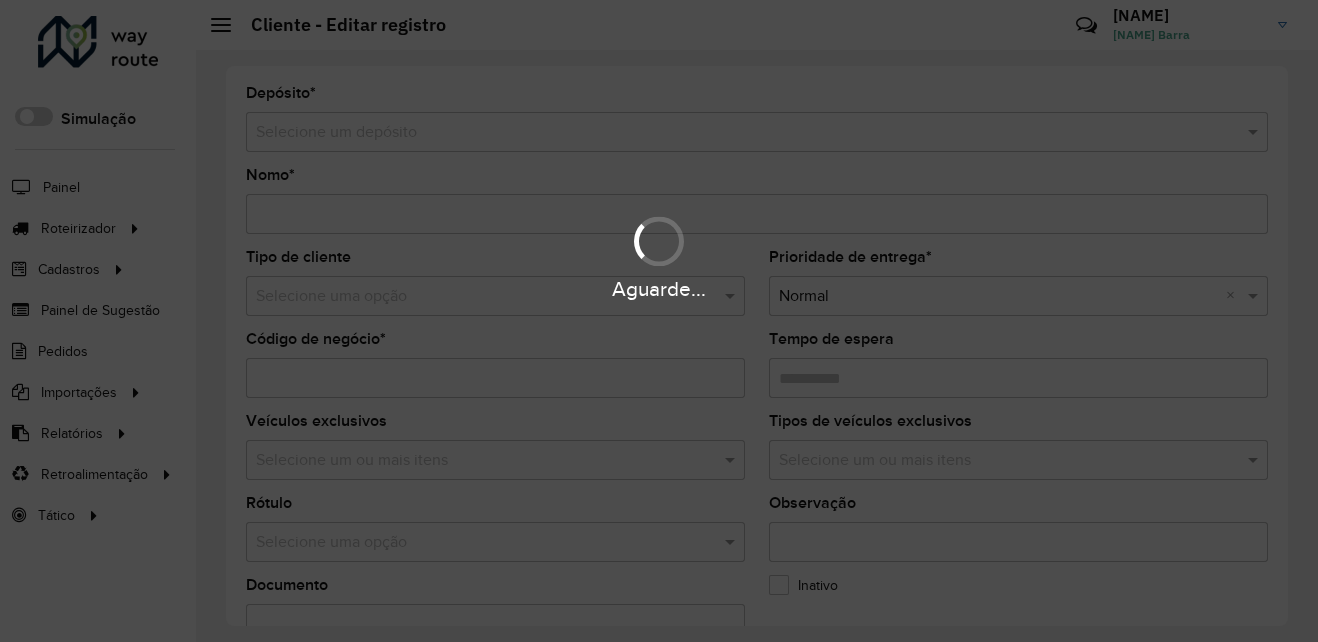 type on "**********" 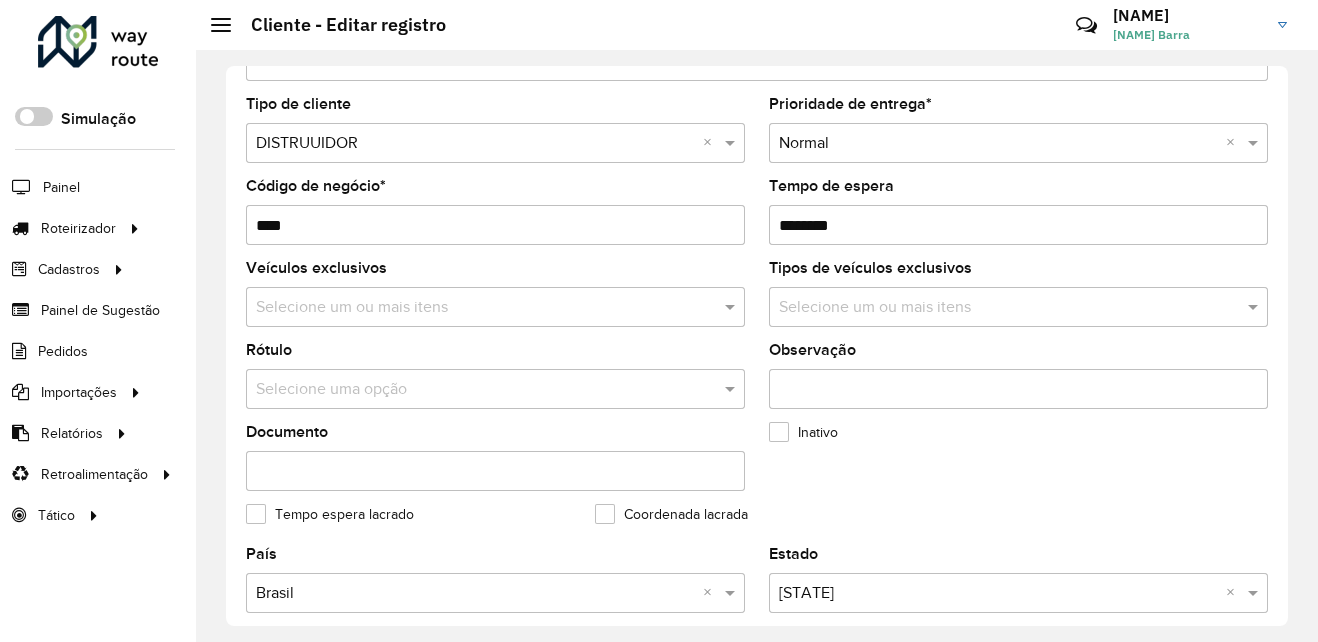 scroll, scrollTop: 0, scrollLeft: 0, axis: both 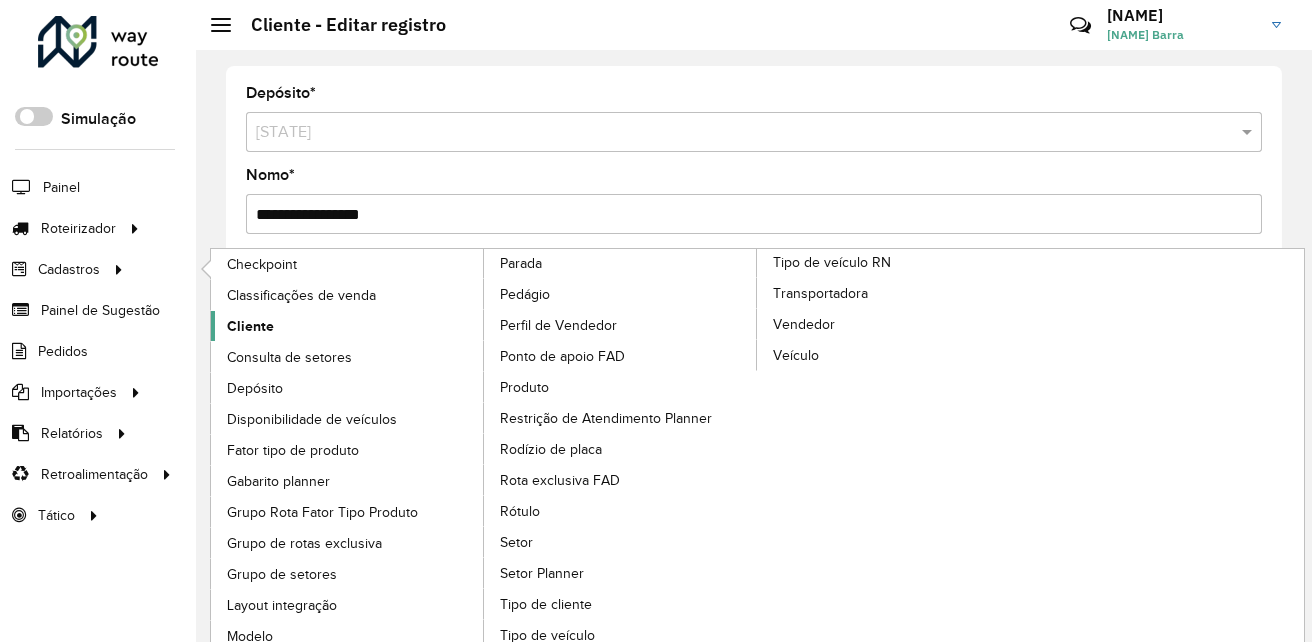 click on "Cliente" 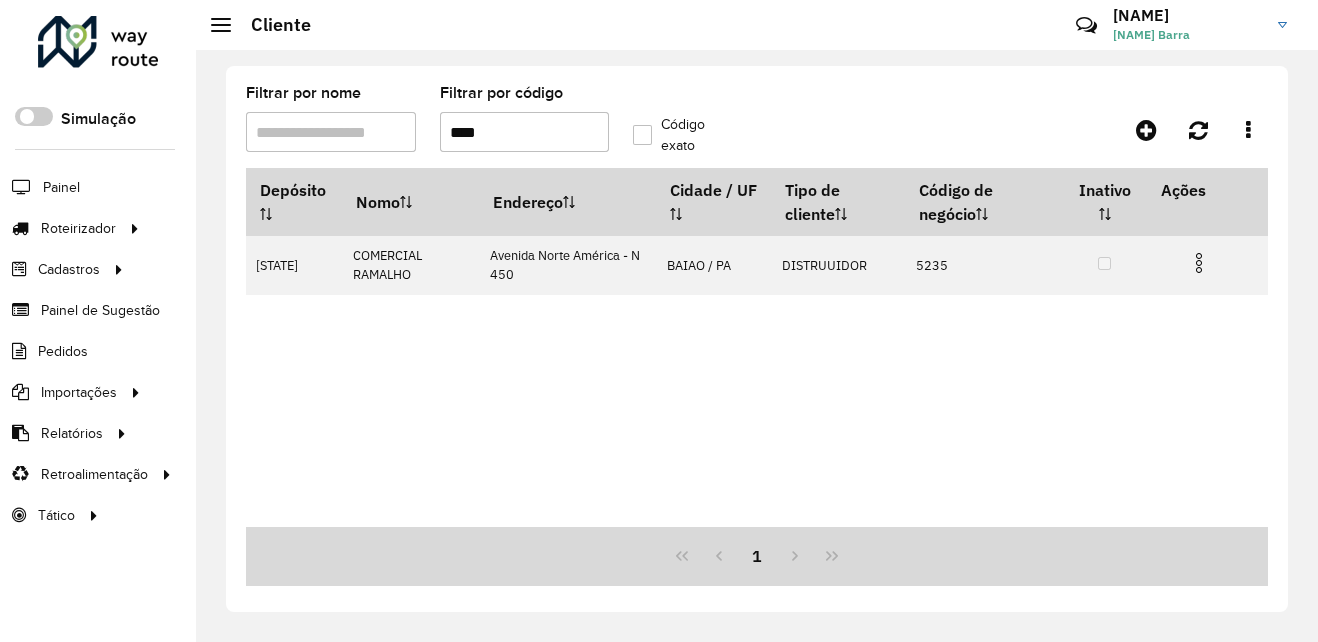 drag, startPoint x: 529, startPoint y: 133, endPoint x: 318, endPoint y: 143, distance: 211.23683 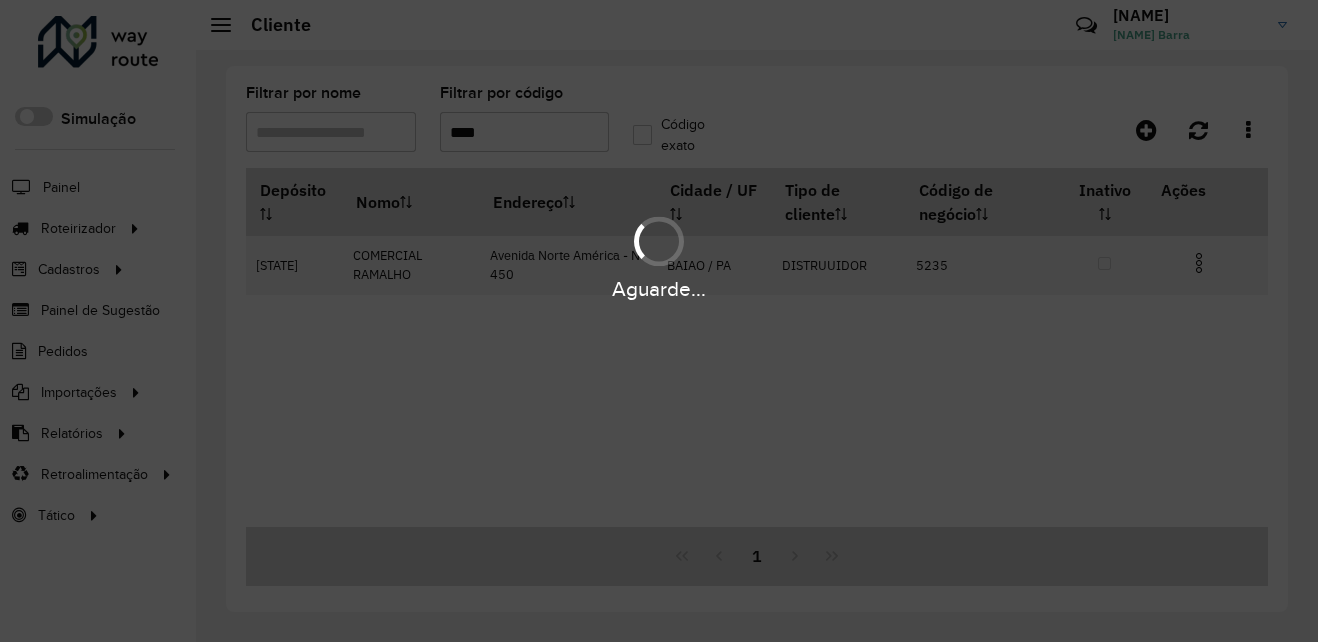 type on "****" 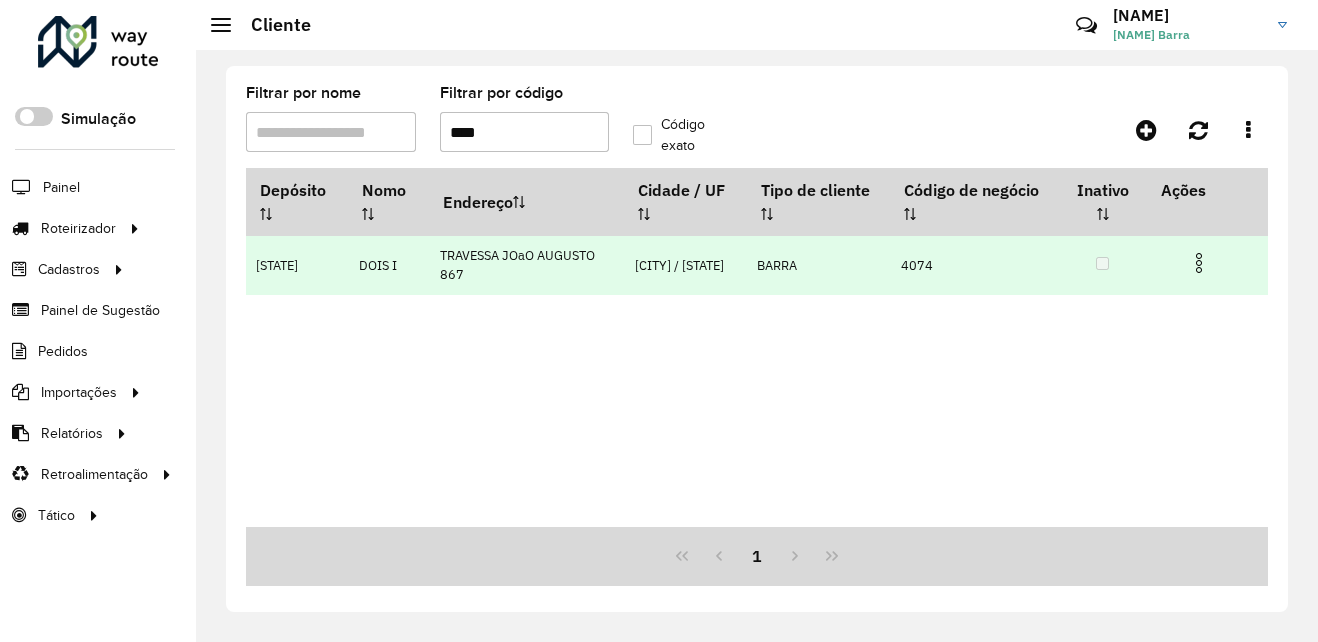 click at bounding box center (1199, 263) 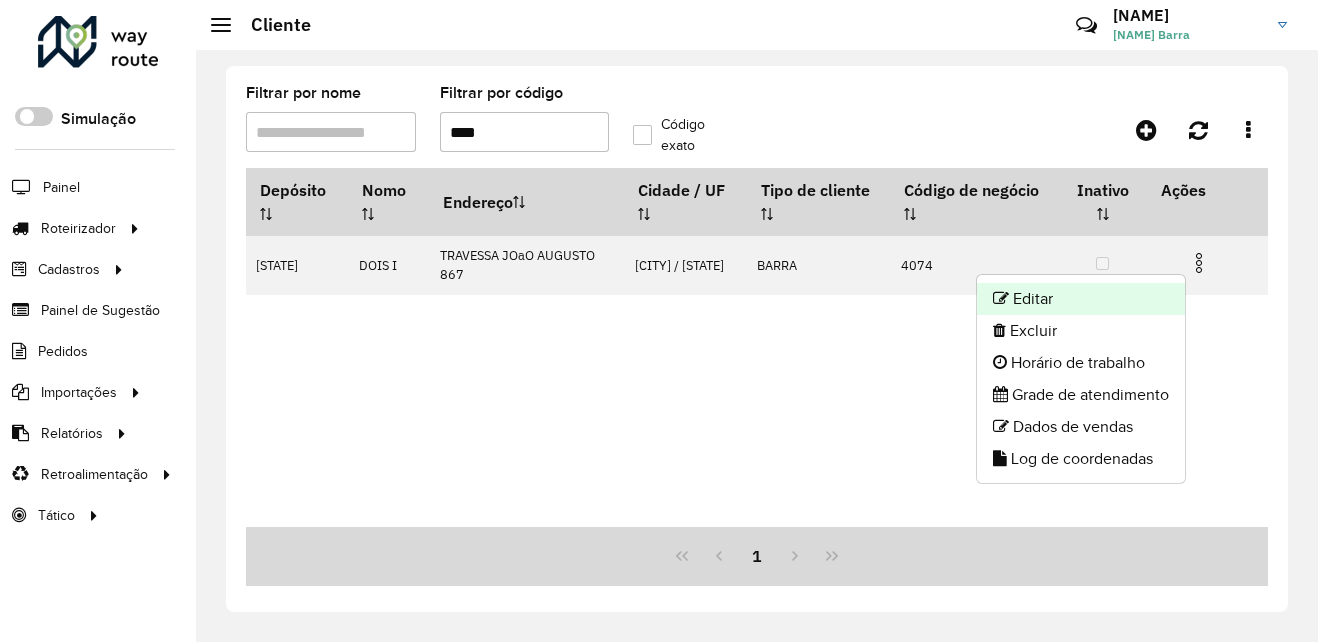 click on "Editar" 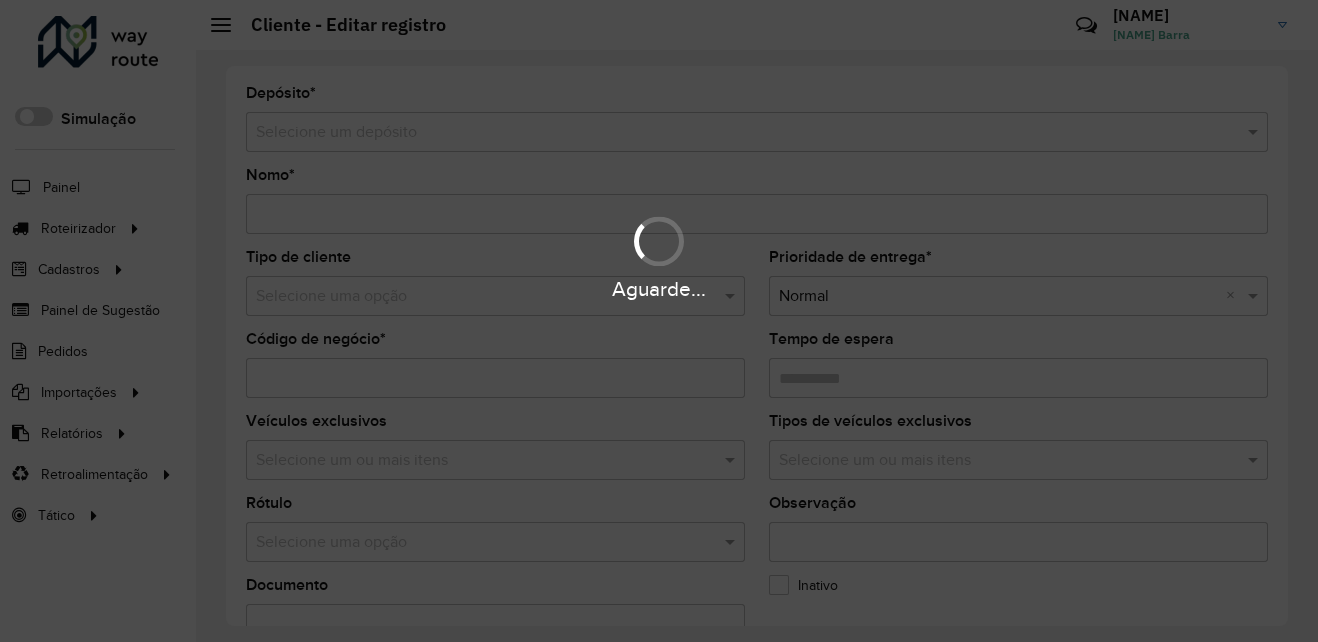 type on "******" 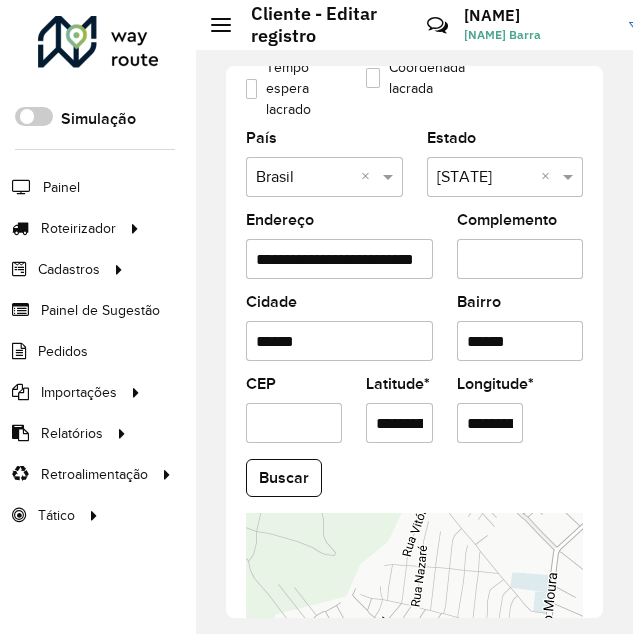 scroll, scrollTop: 600, scrollLeft: 0, axis: vertical 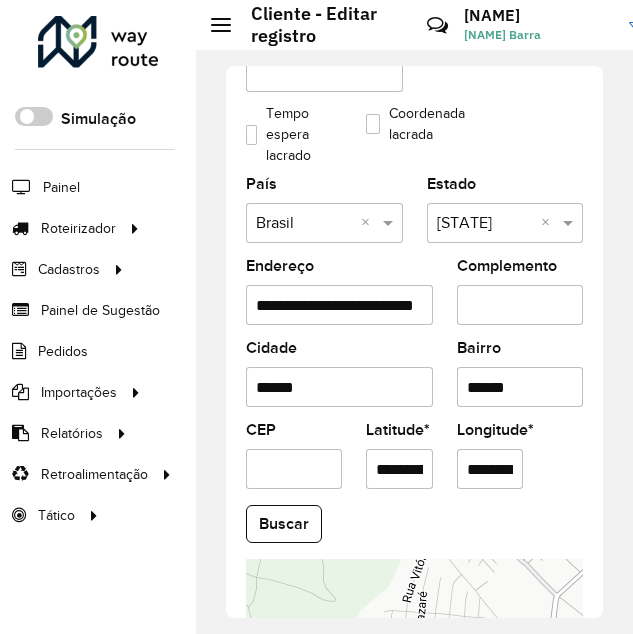 click on "**********" at bounding box center (339, 305) 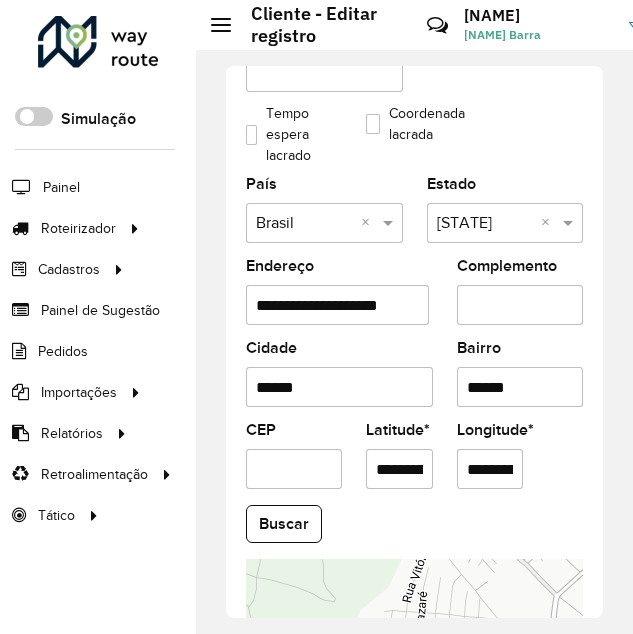 scroll, scrollTop: 0, scrollLeft: 15, axis: horizontal 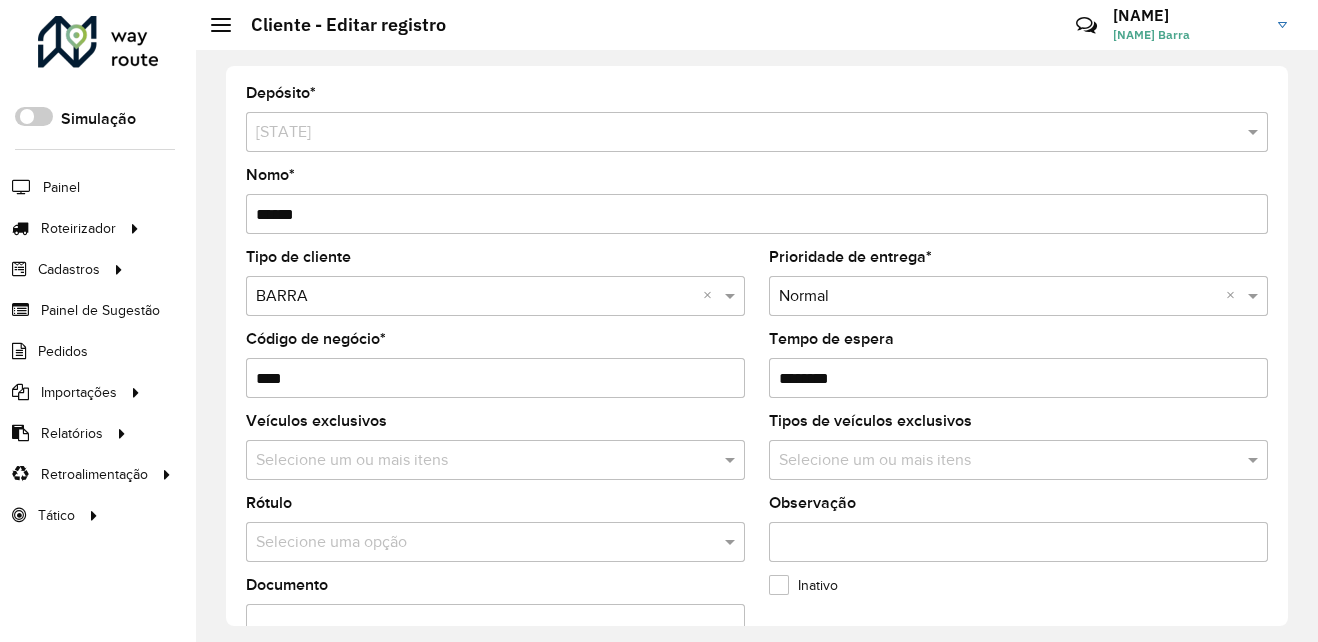 type on "*******" 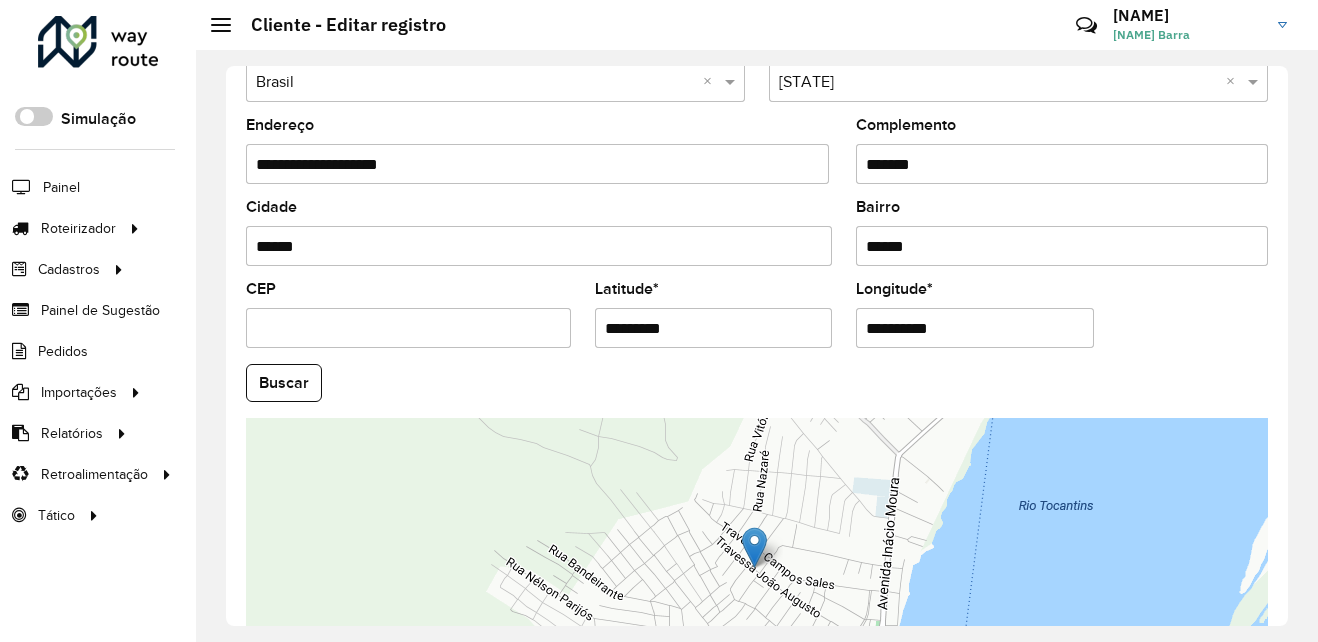 scroll, scrollTop: 800, scrollLeft: 0, axis: vertical 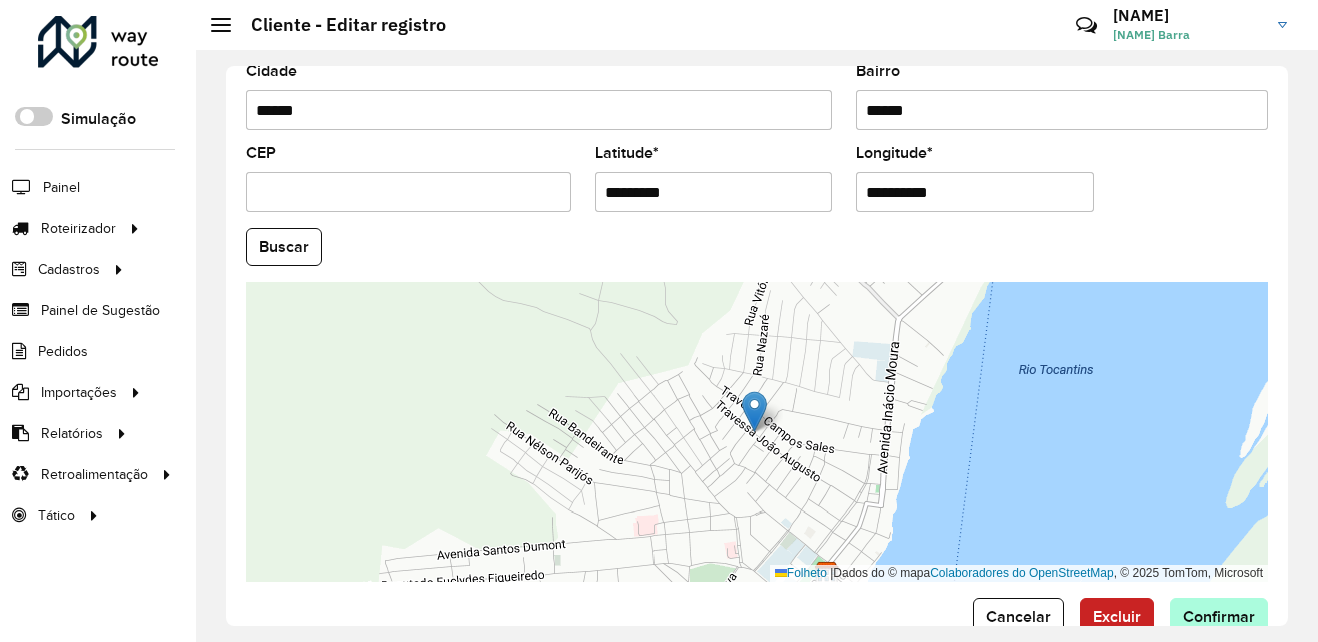 type on "**********" 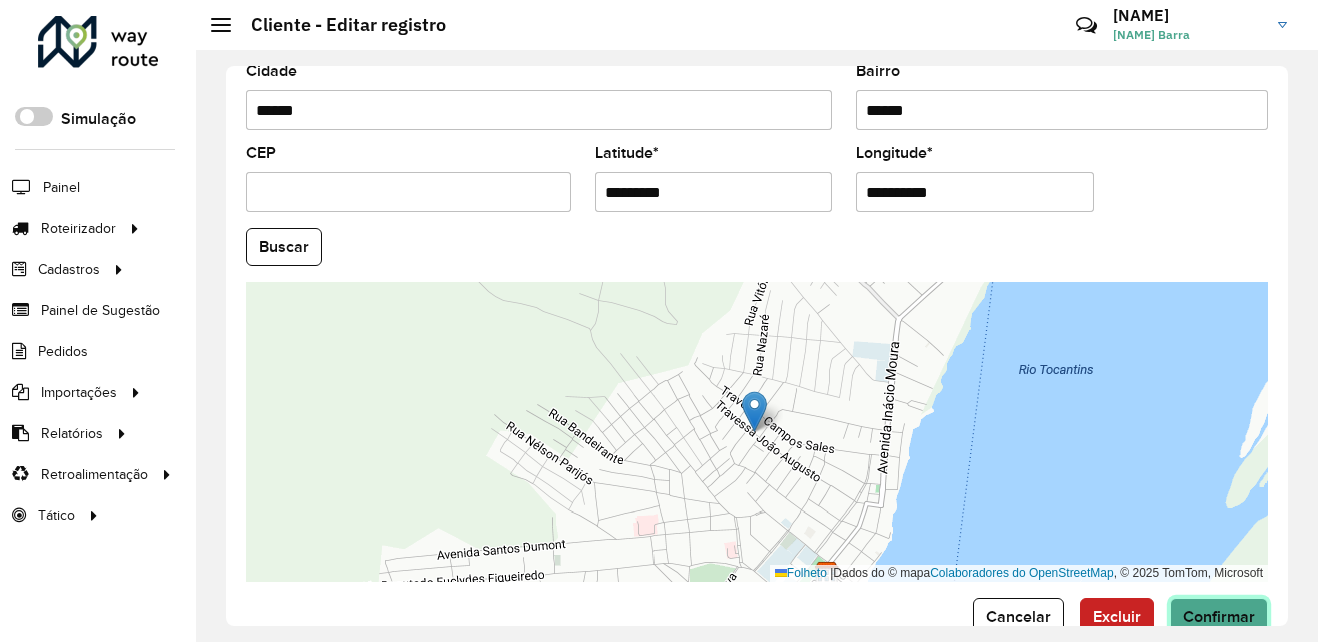 click on "Confirmar" 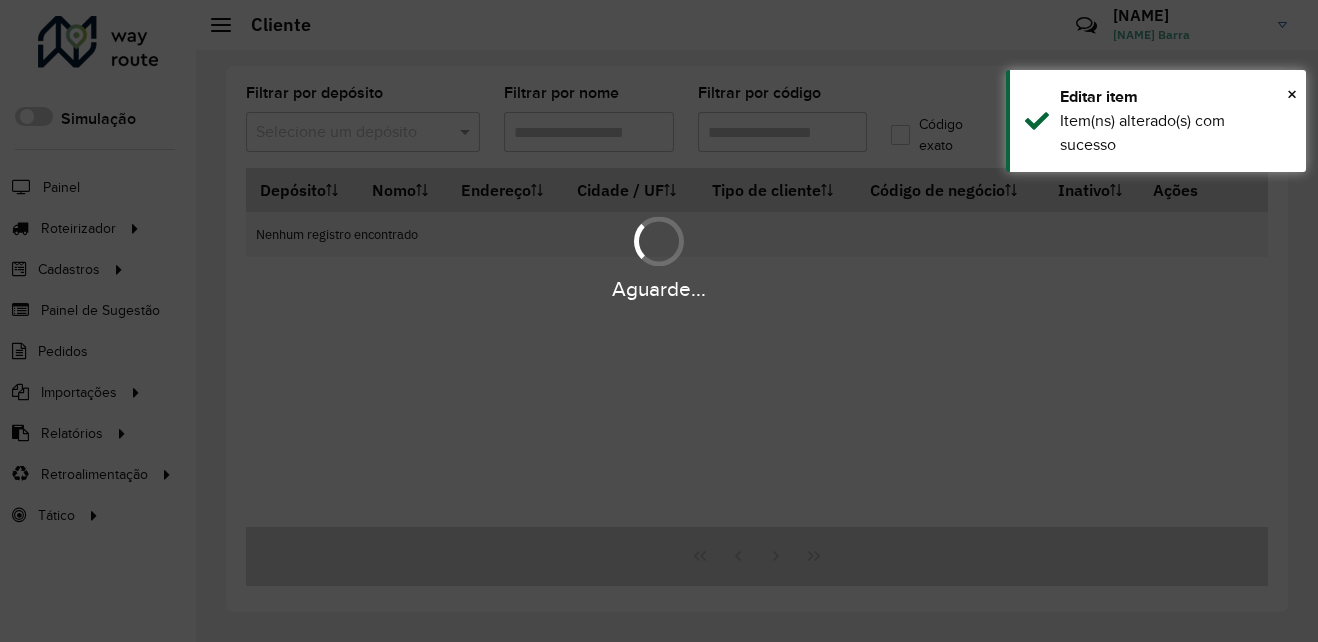 type on "****" 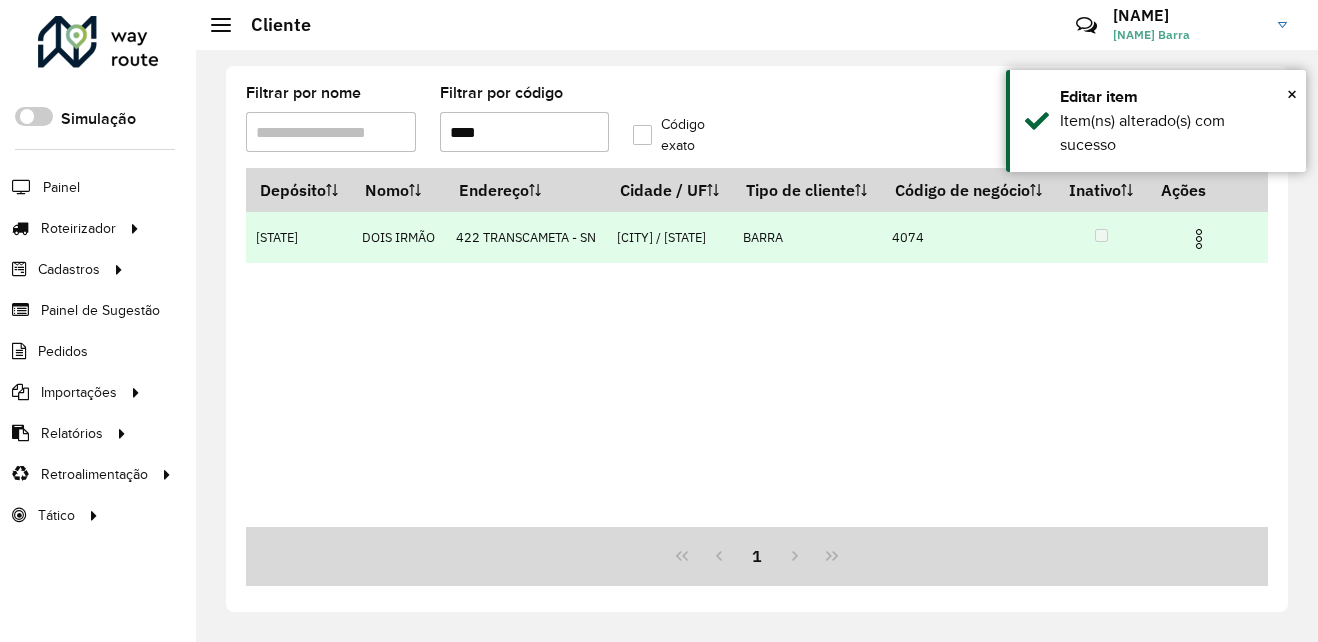 click at bounding box center [1199, 239] 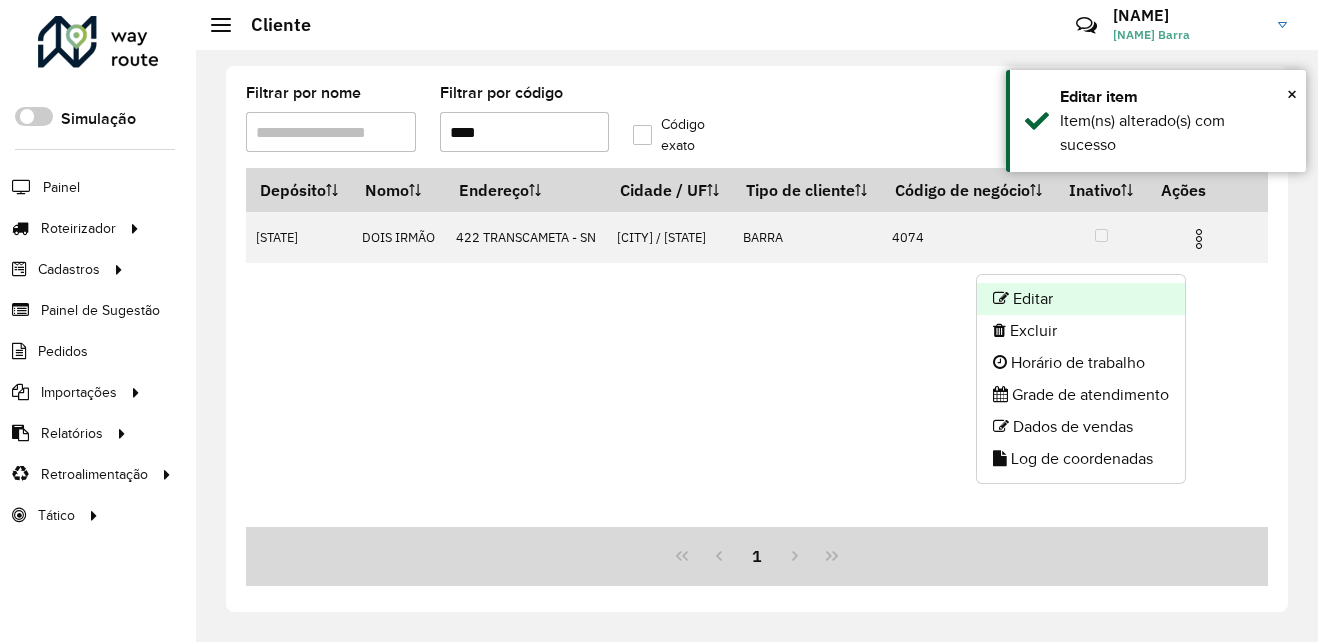 click on "Editar" 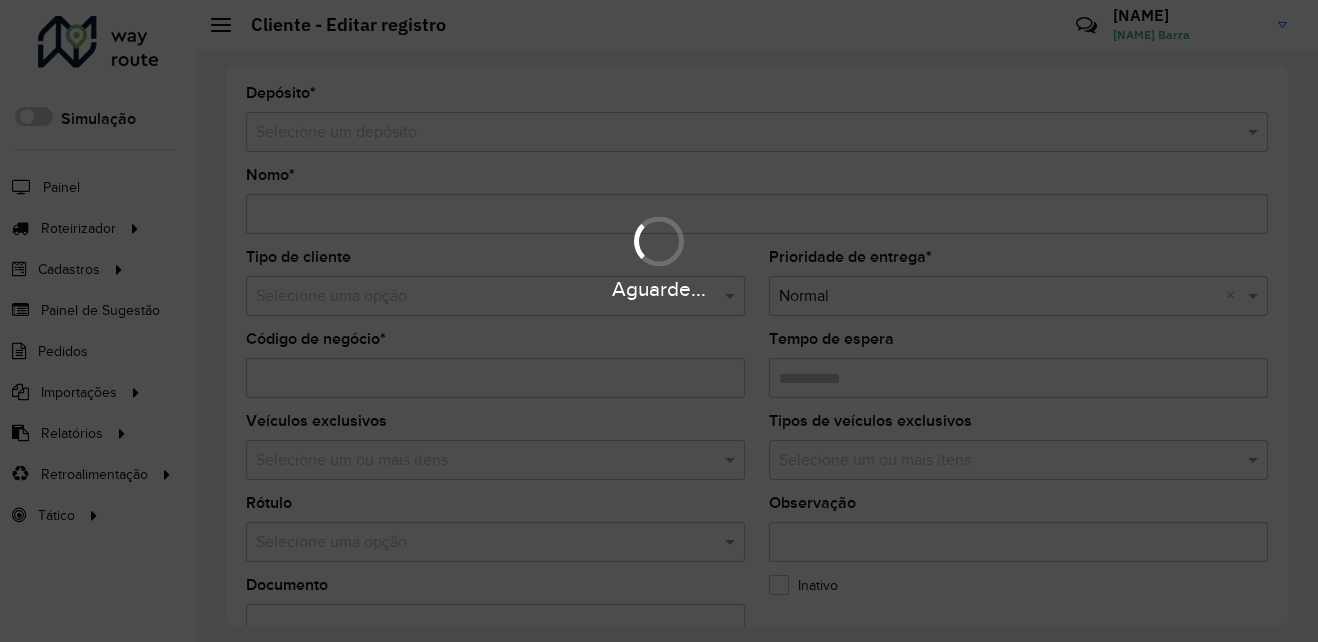 type on "**********" 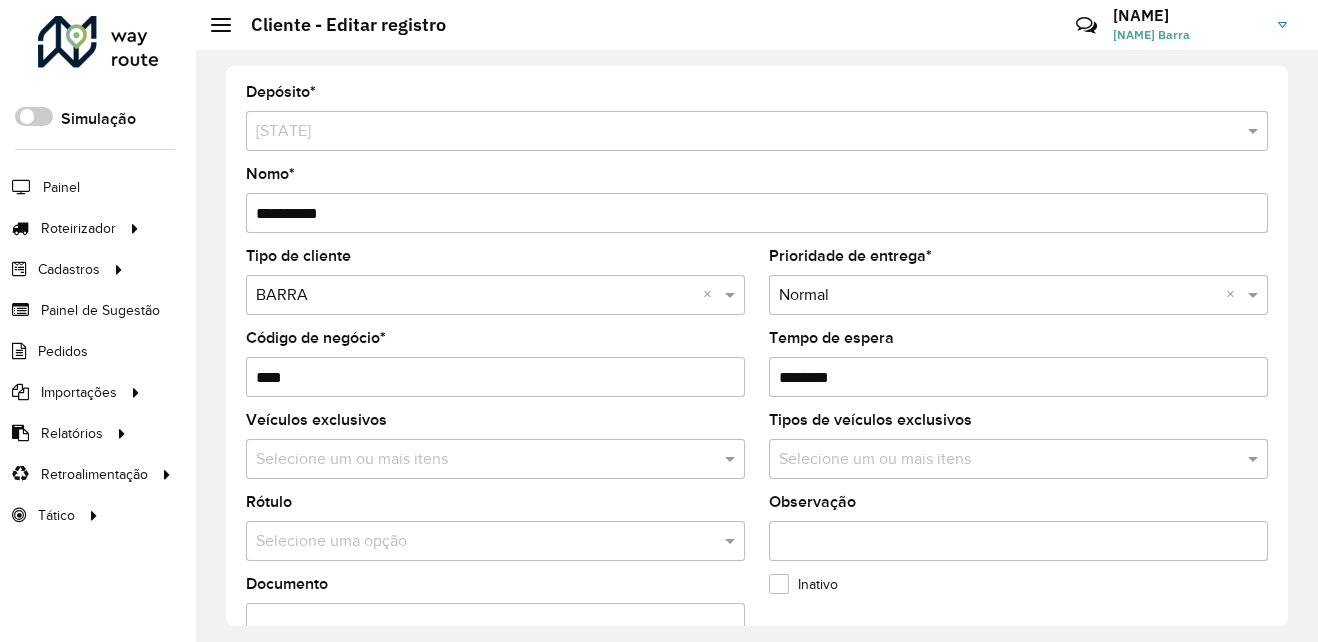 scroll, scrollTop: 0, scrollLeft: 0, axis: both 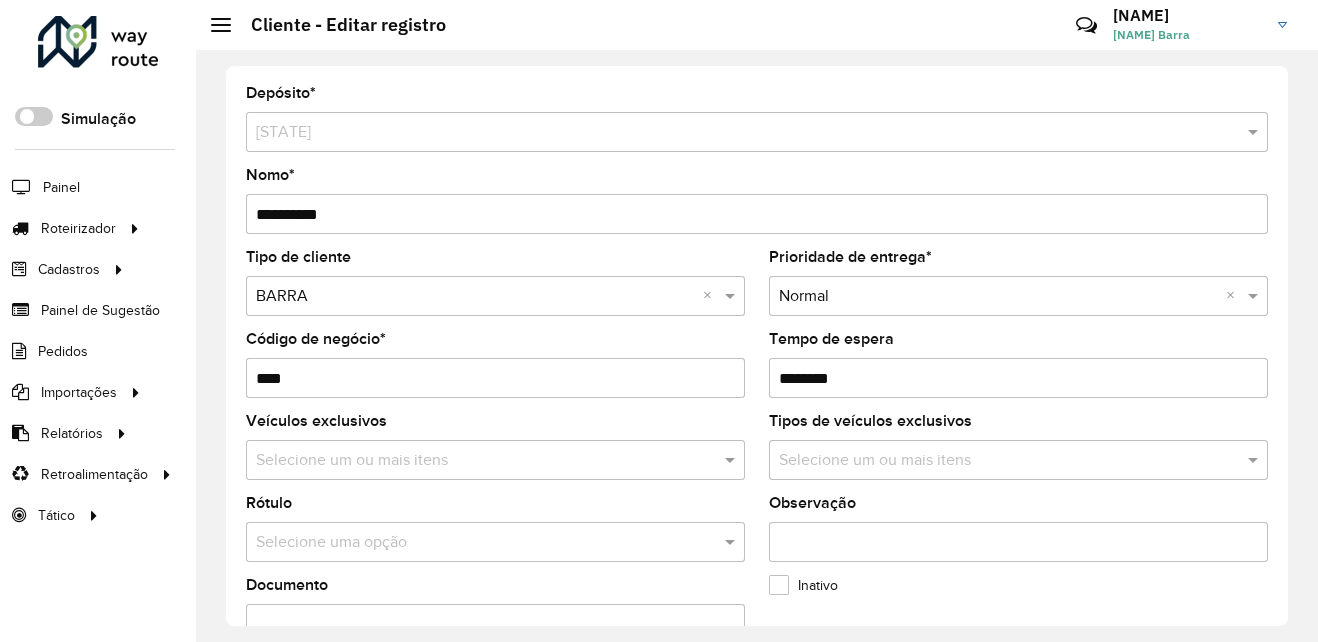 click on "**********" at bounding box center (757, 214) 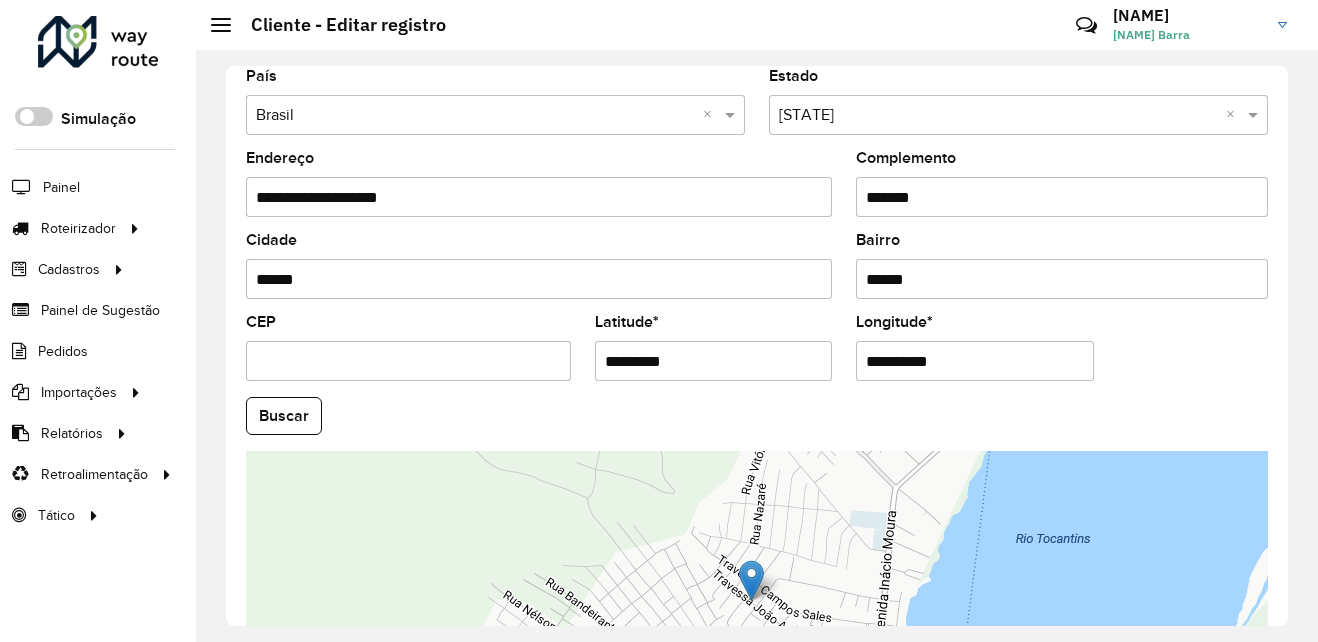 scroll, scrollTop: 846, scrollLeft: 0, axis: vertical 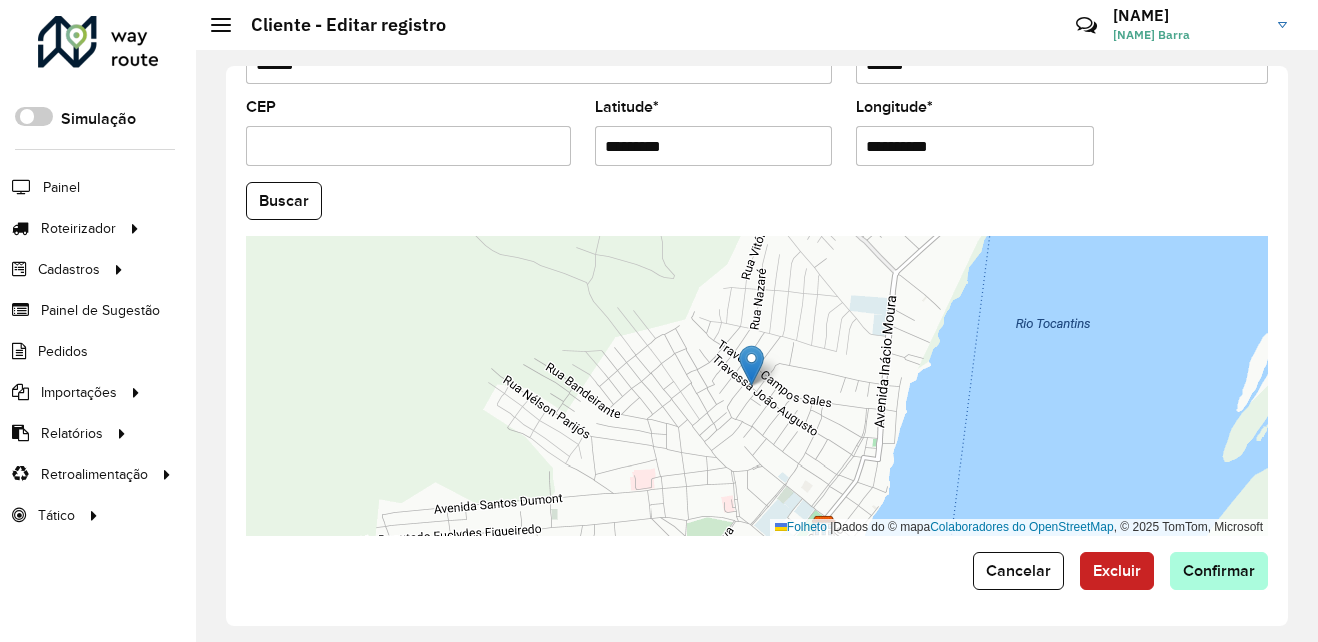 type on "**********" 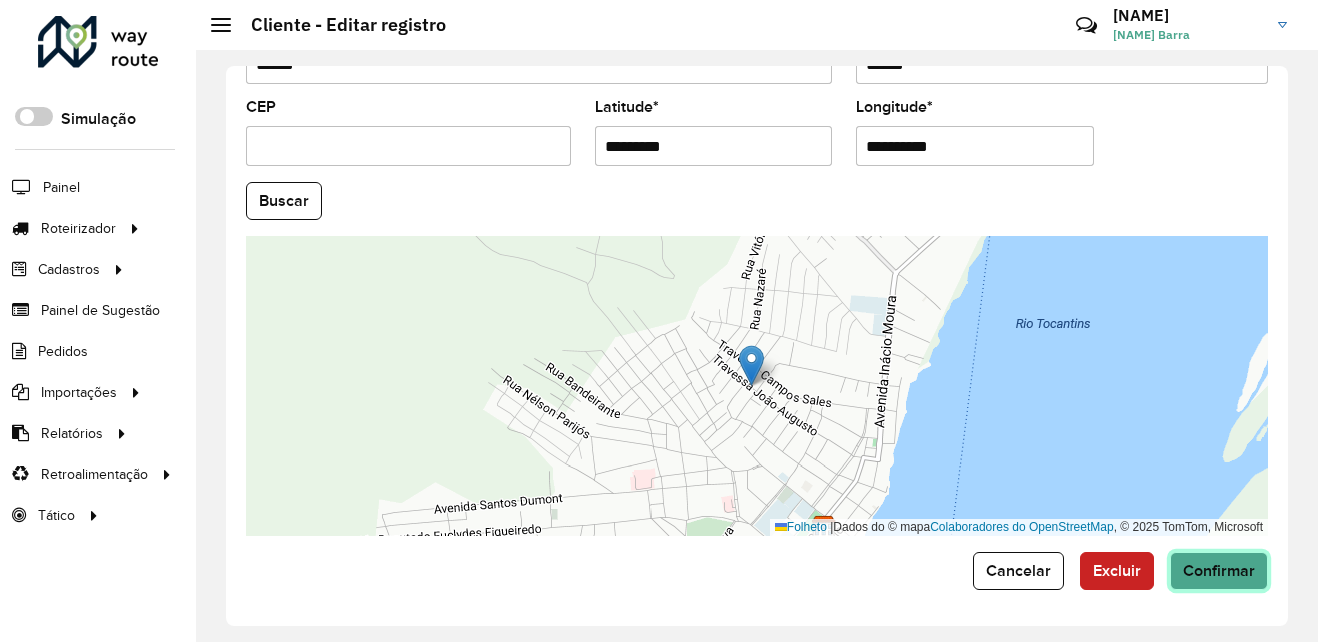click on "Confirmar" 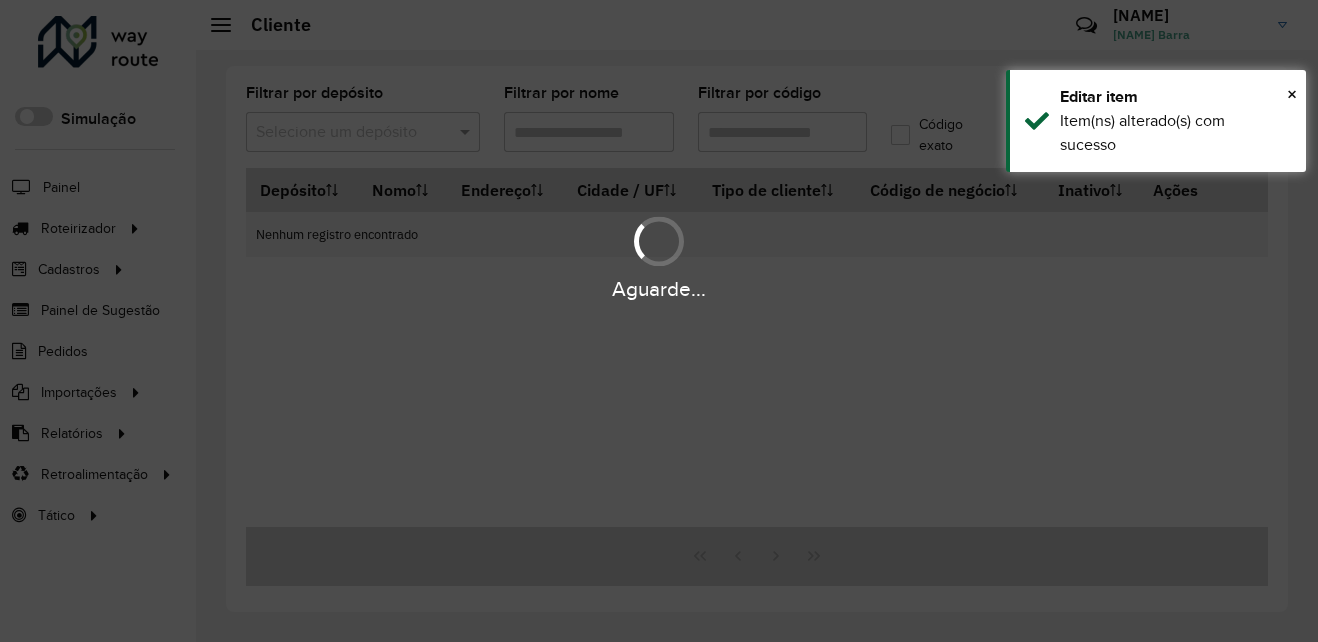 type on "****" 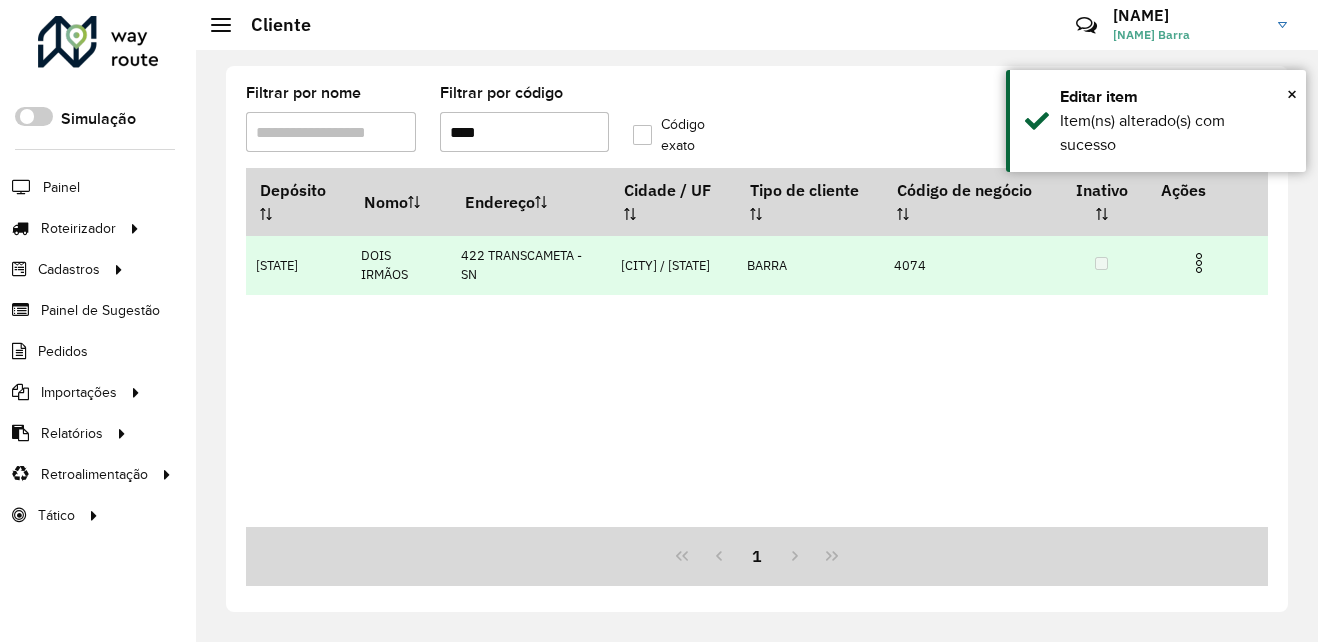 click at bounding box center (1199, 263) 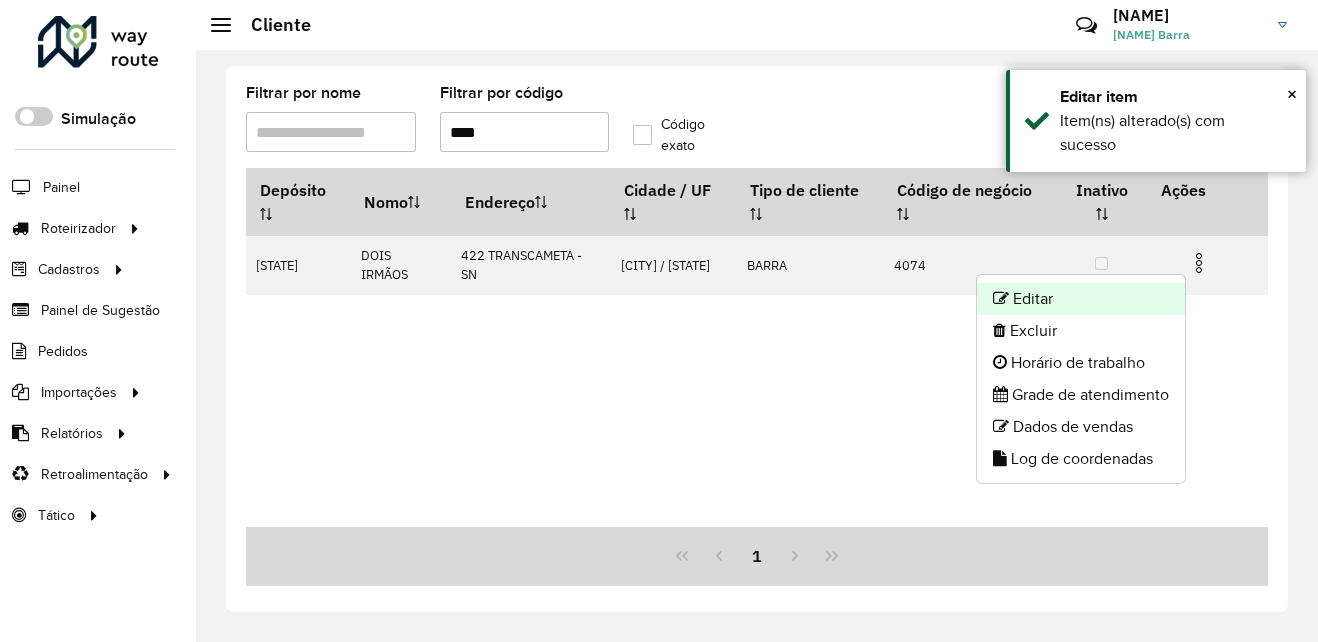 click on "Editar" 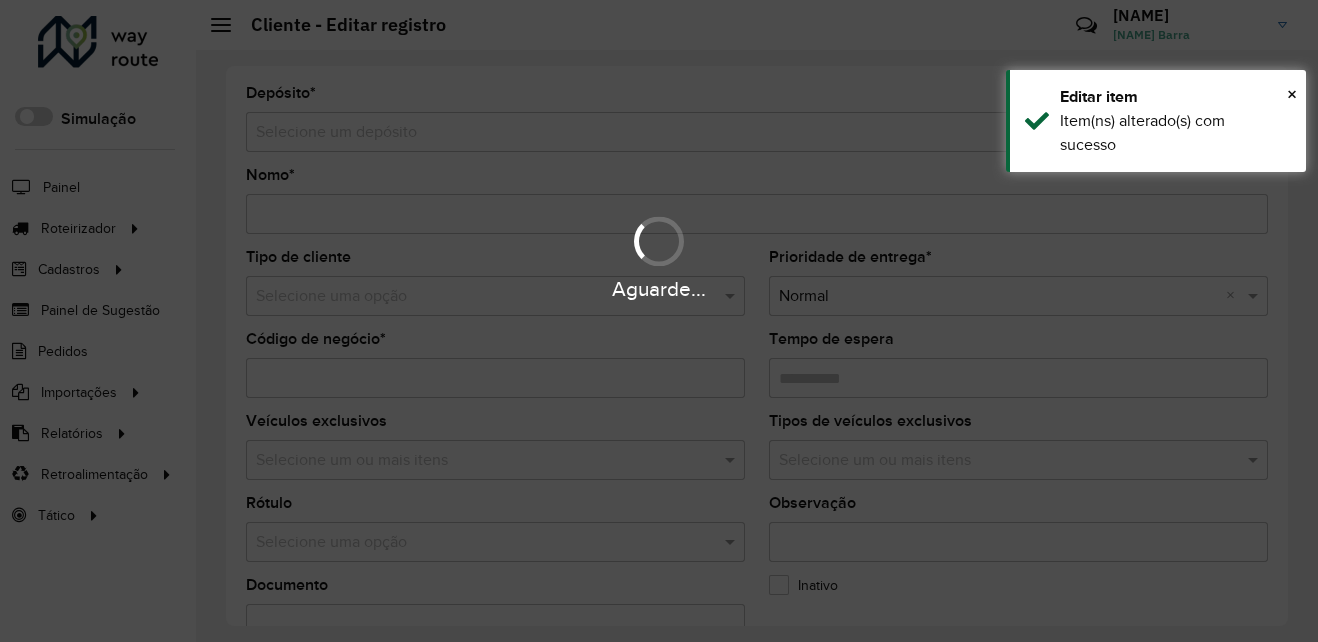 type on "**********" 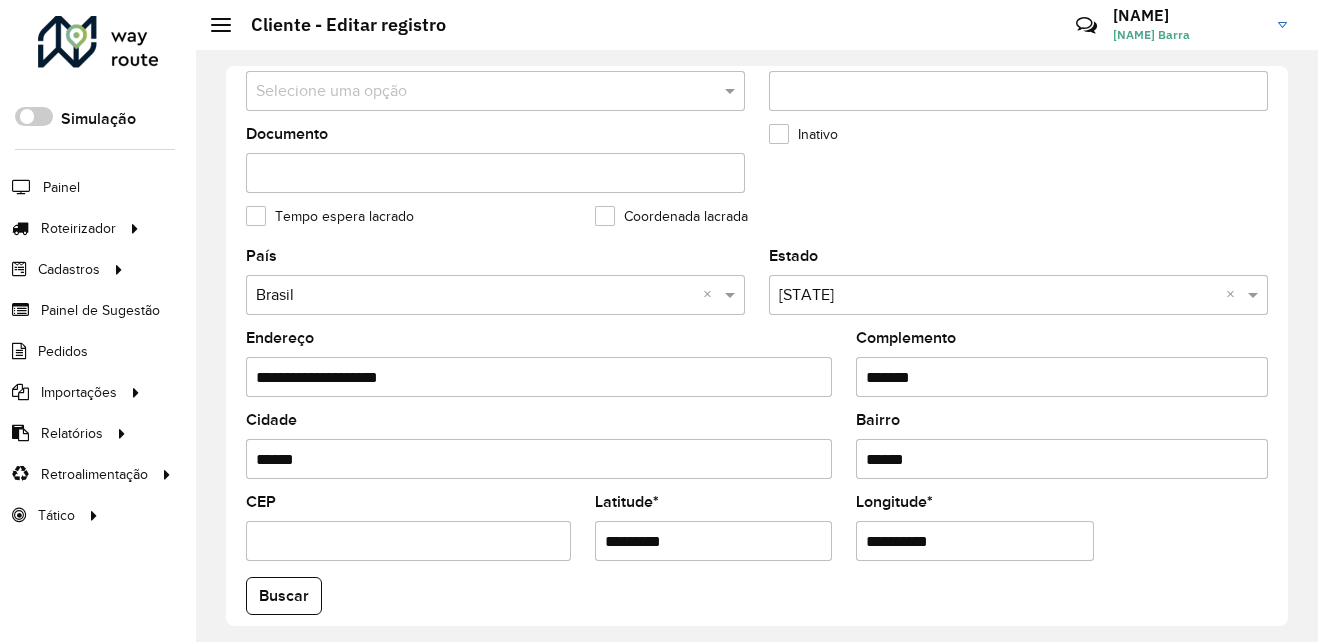 scroll, scrollTop: 500, scrollLeft: 0, axis: vertical 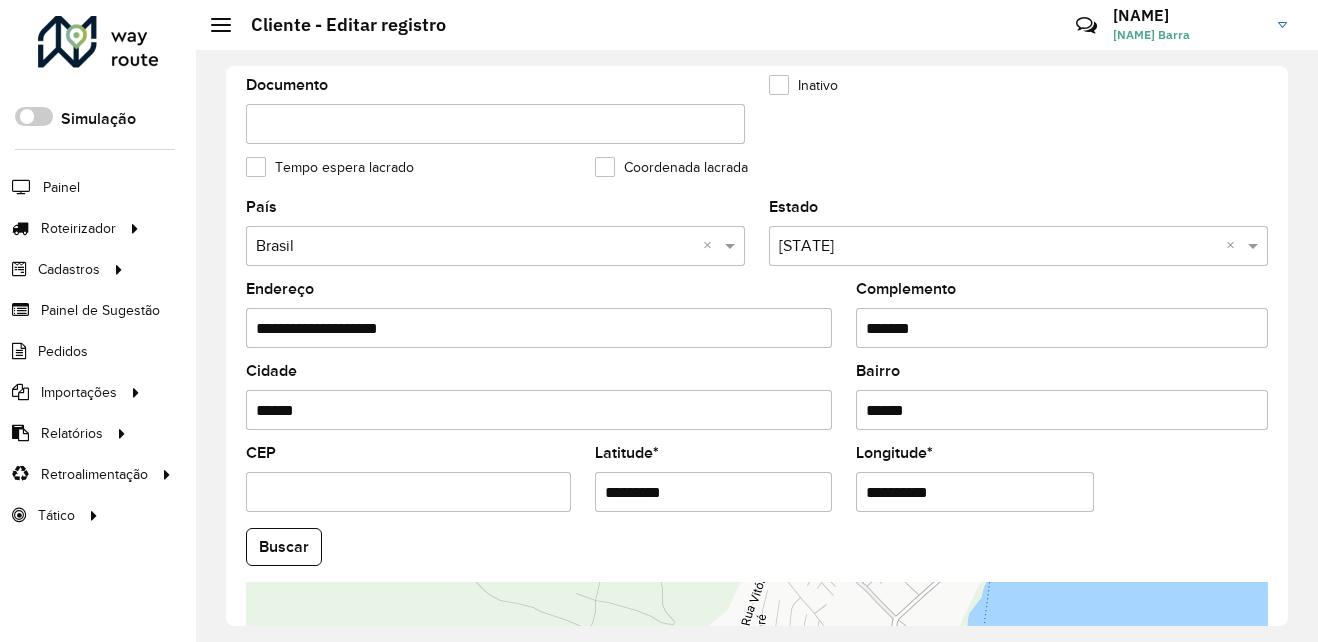 drag, startPoint x: 967, startPoint y: 336, endPoint x: 790, endPoint y: 332, distance: 177.0452 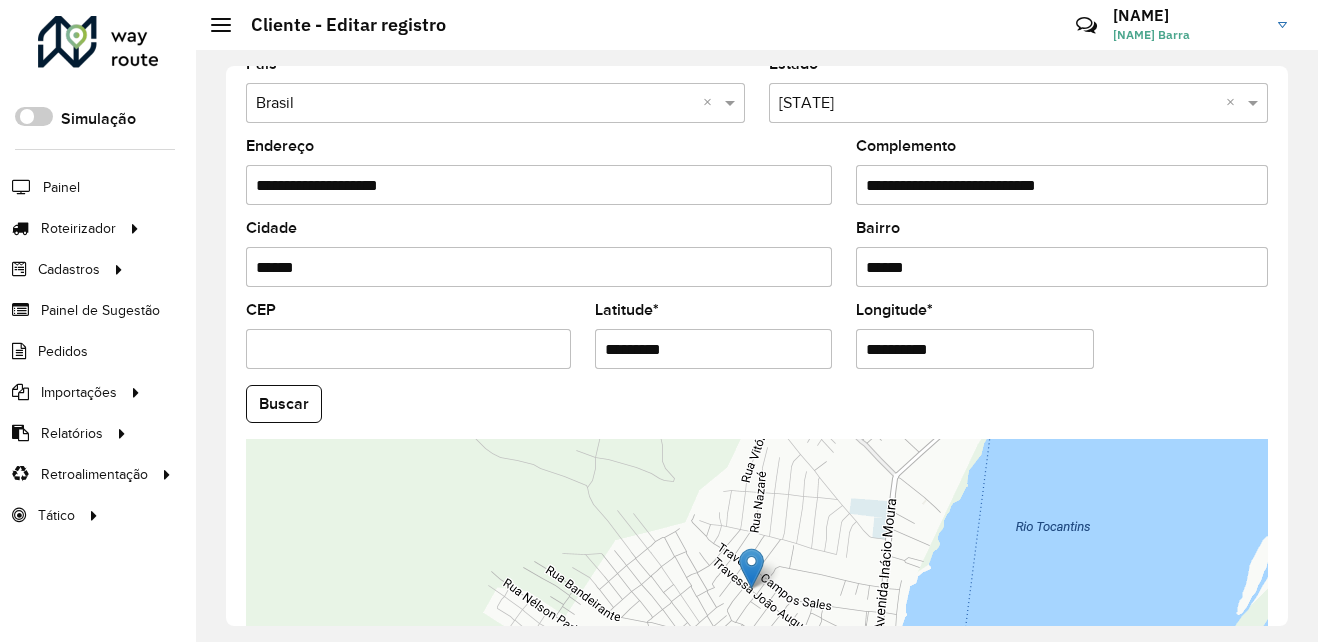 scroll, scrollTop: 800, scrollLeft: 0, axis: vertical 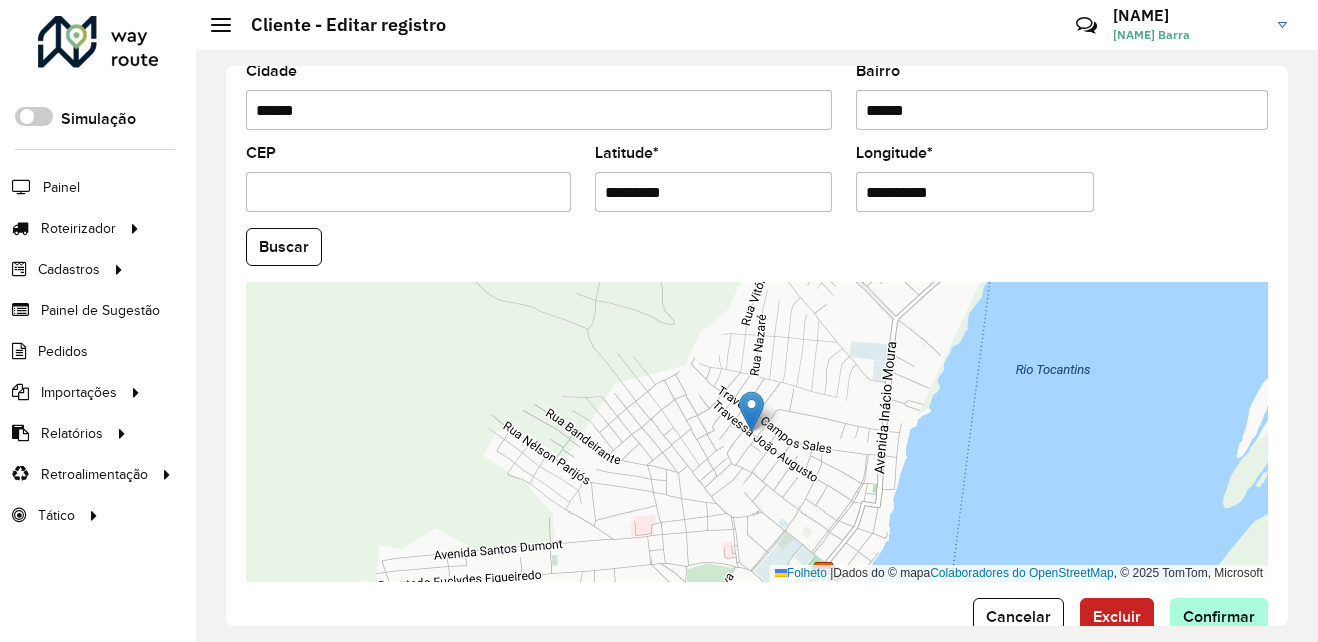 type on "**********" 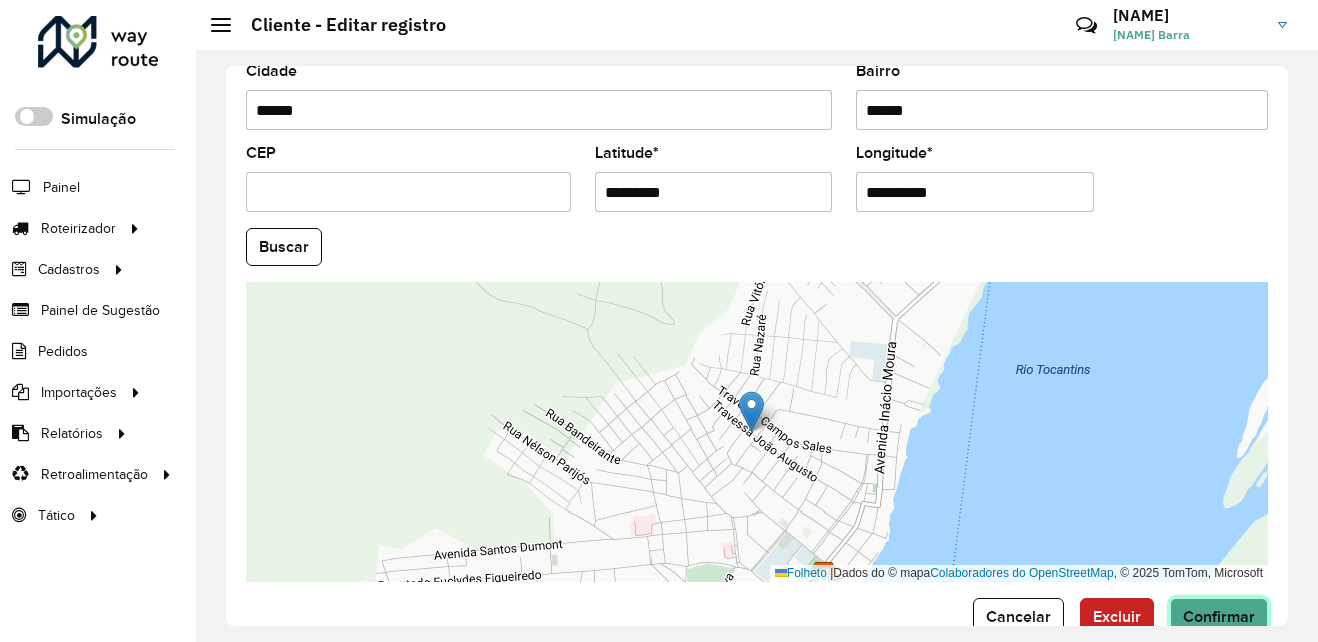 click on "Confirmar" 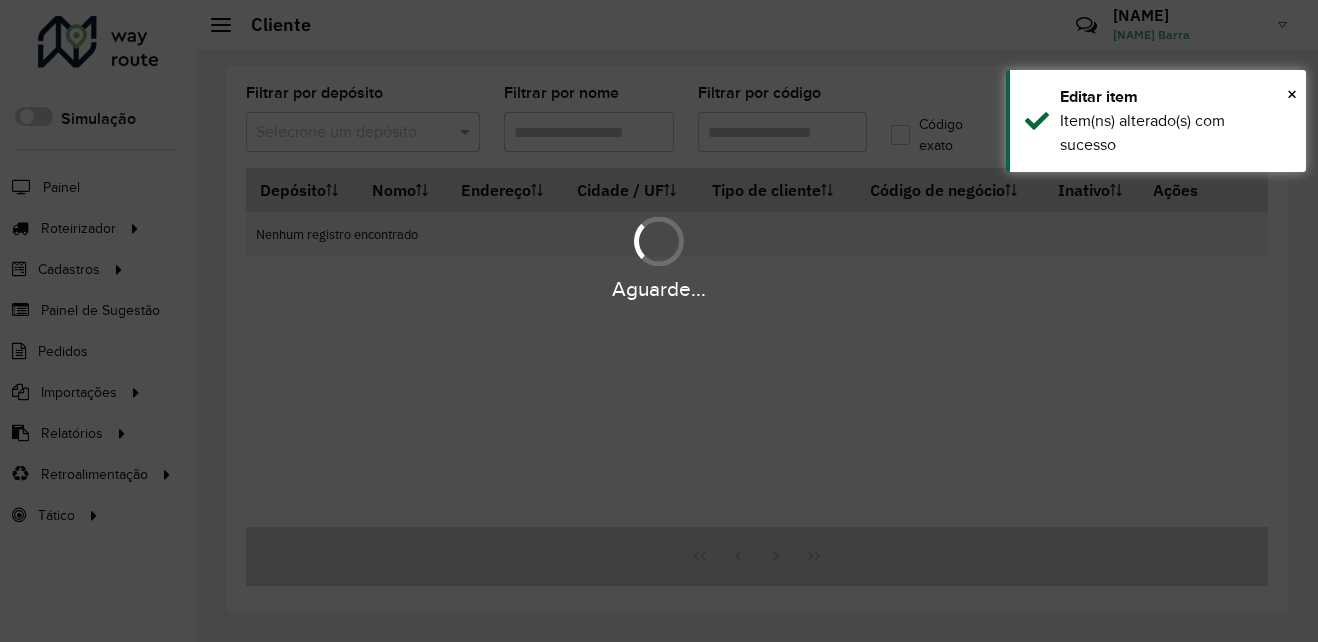 type on "****" 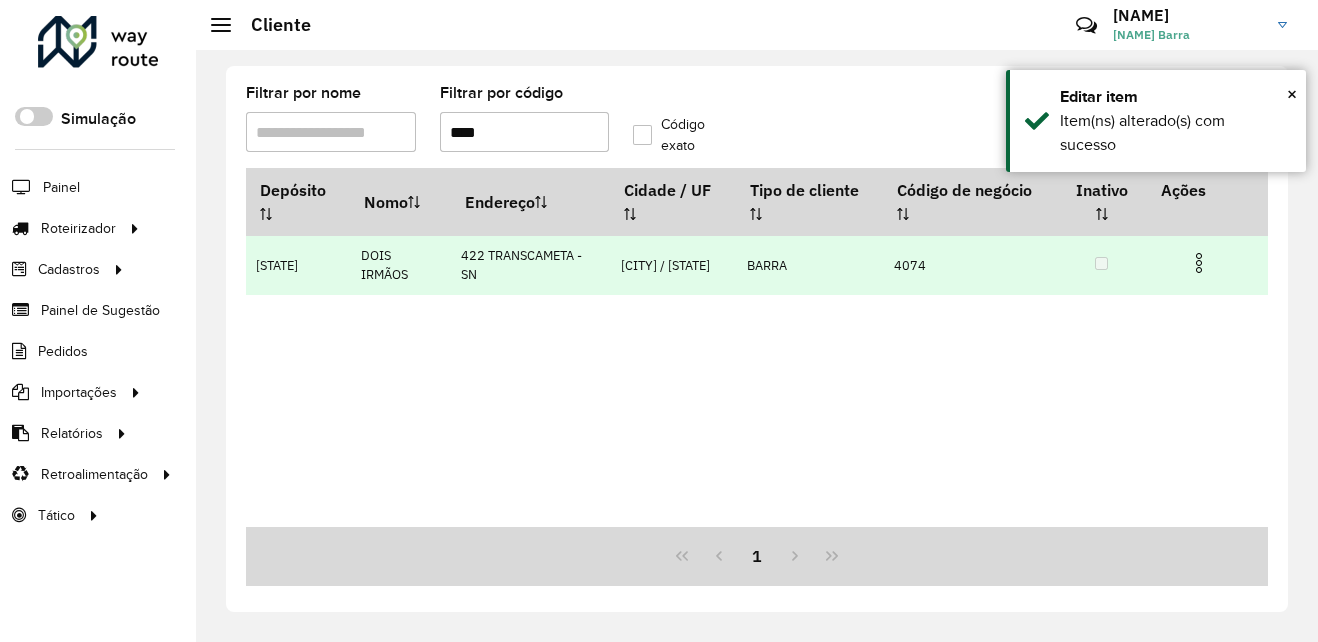 click at bounding box center [1199, 263] 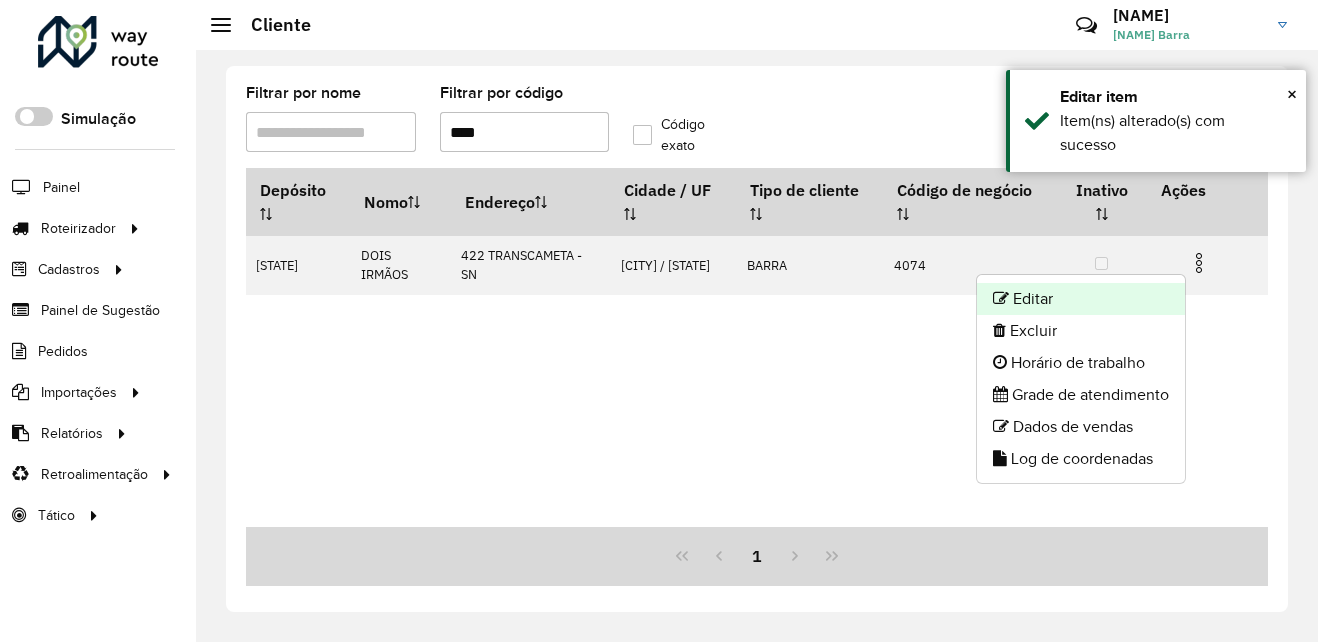 click on "Editar" 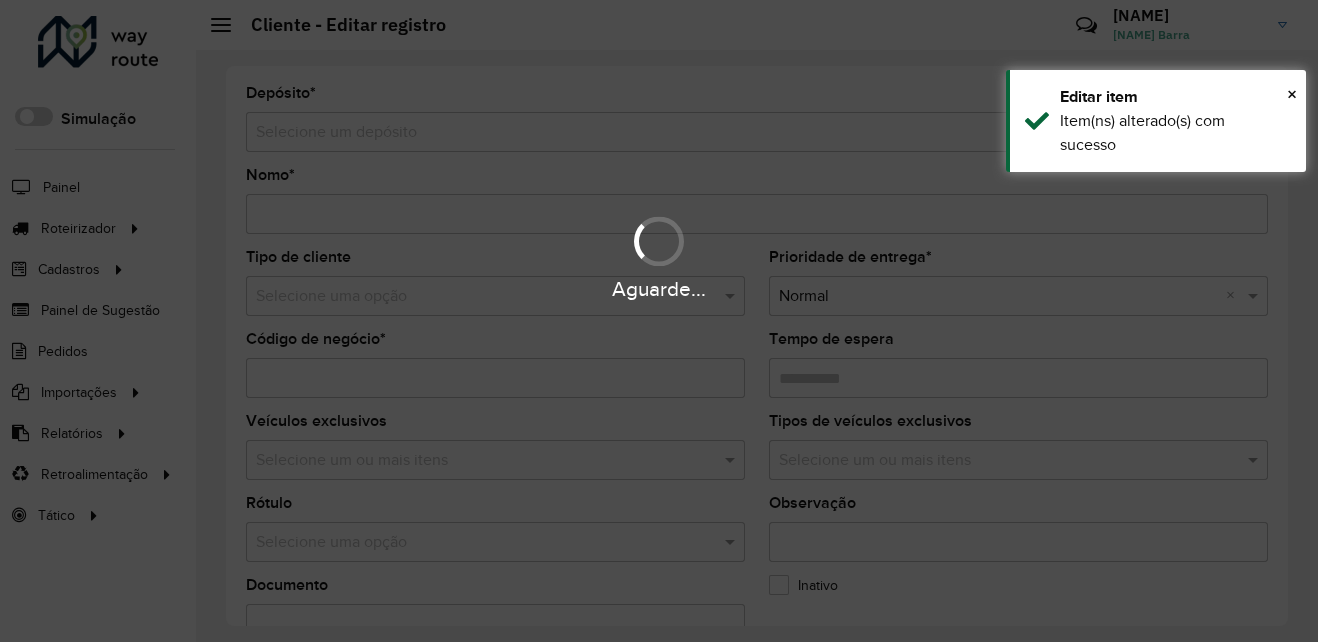 type on "**********" 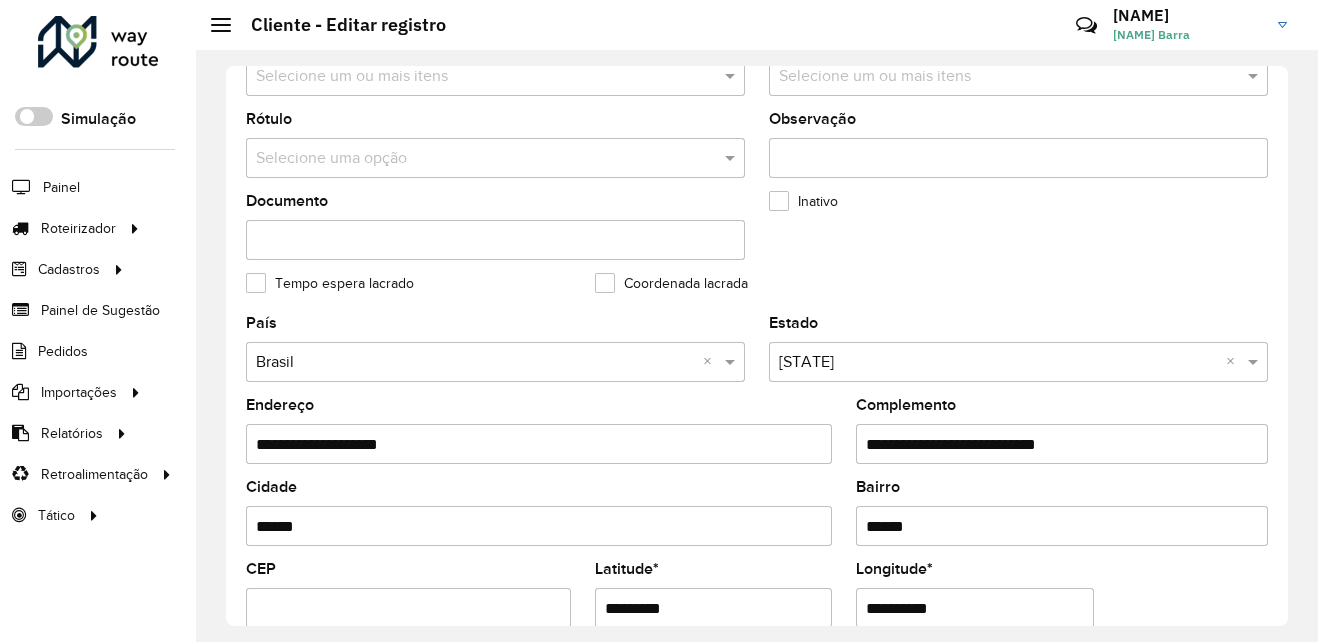 scroll, scrollTop: 500, scrollLeft: 0, axis: vertical 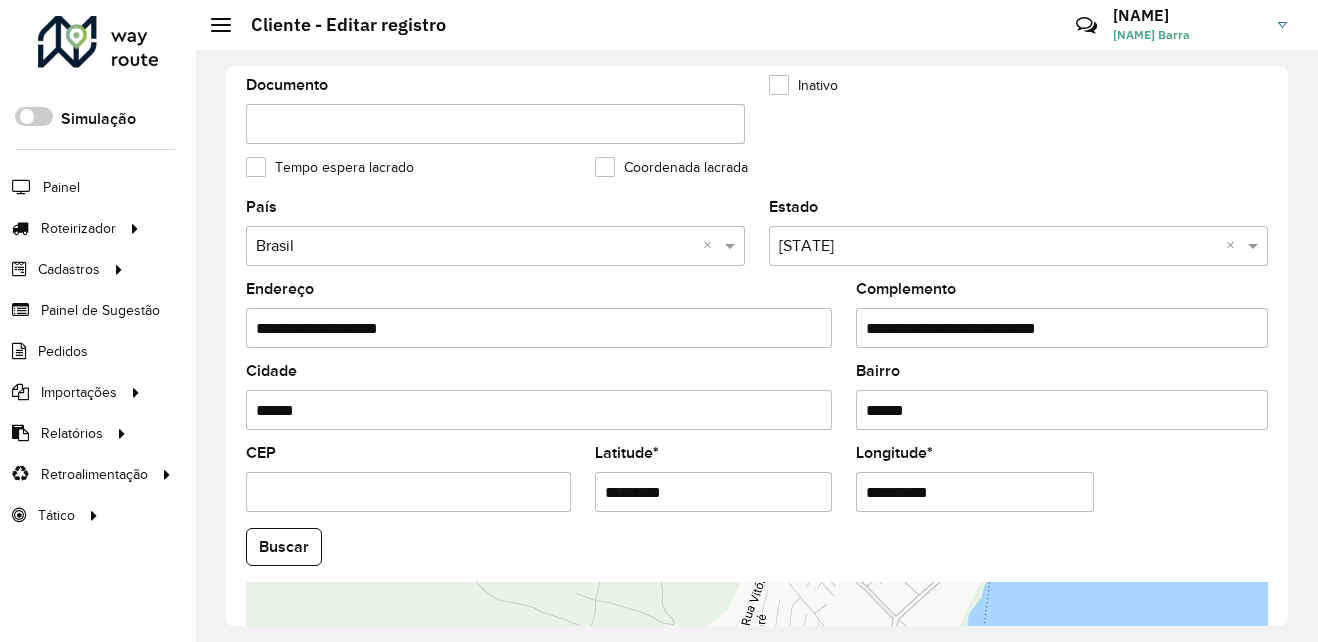 drag, startPoint x: 728, startPoint y: 480, endPoint x: 391, endPoint y: 457, distance: 337.78397 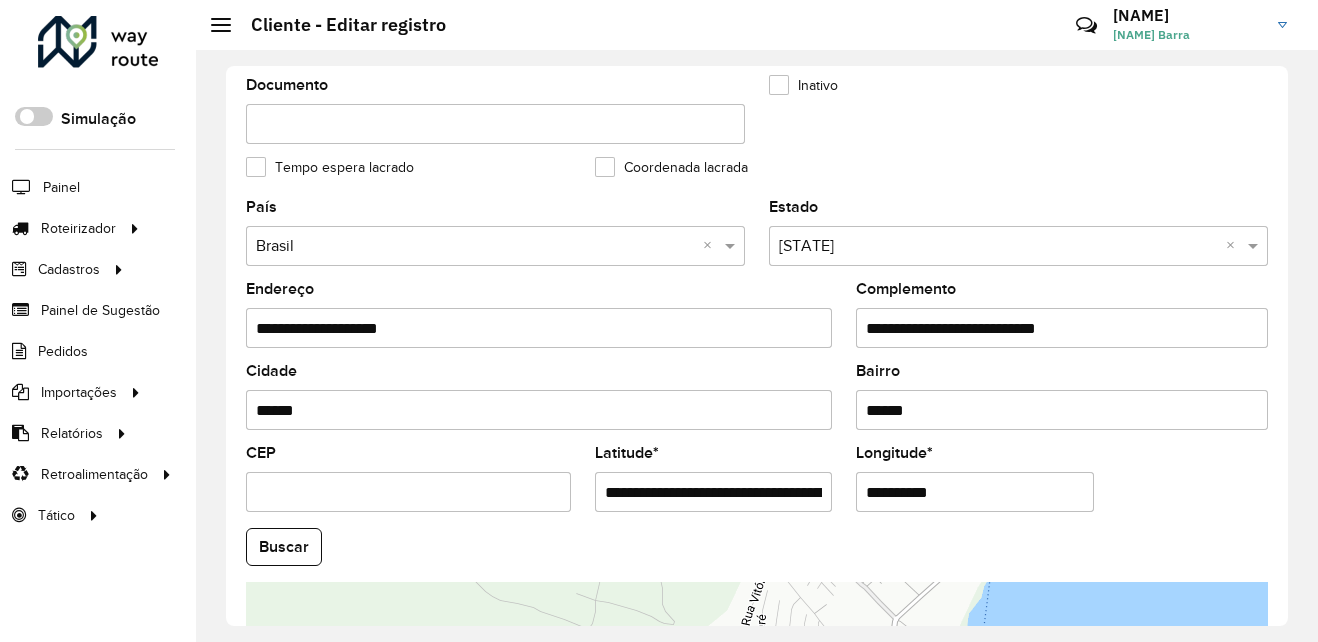 scroll, scrollTop: 0, scrollLeft: 89, axis: horizontal 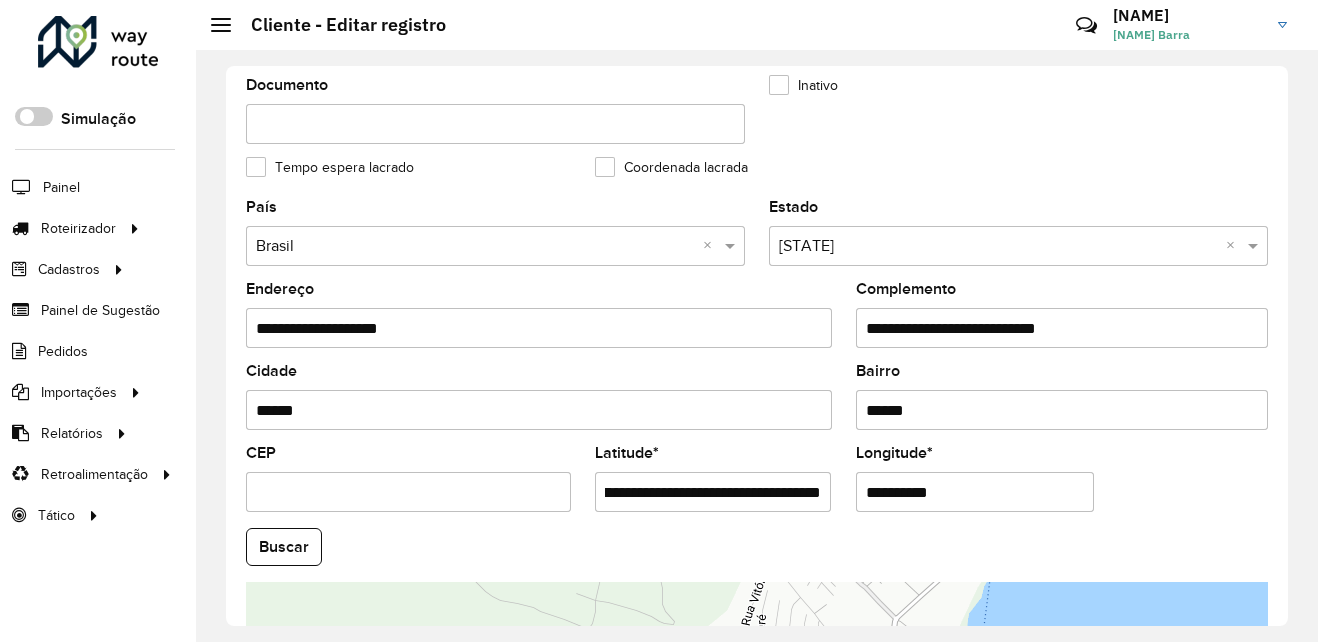 drag, startPoint x: 668, startPoint y: 489, endPoint x: 903, endPoint y: 492, distance: 235.01915 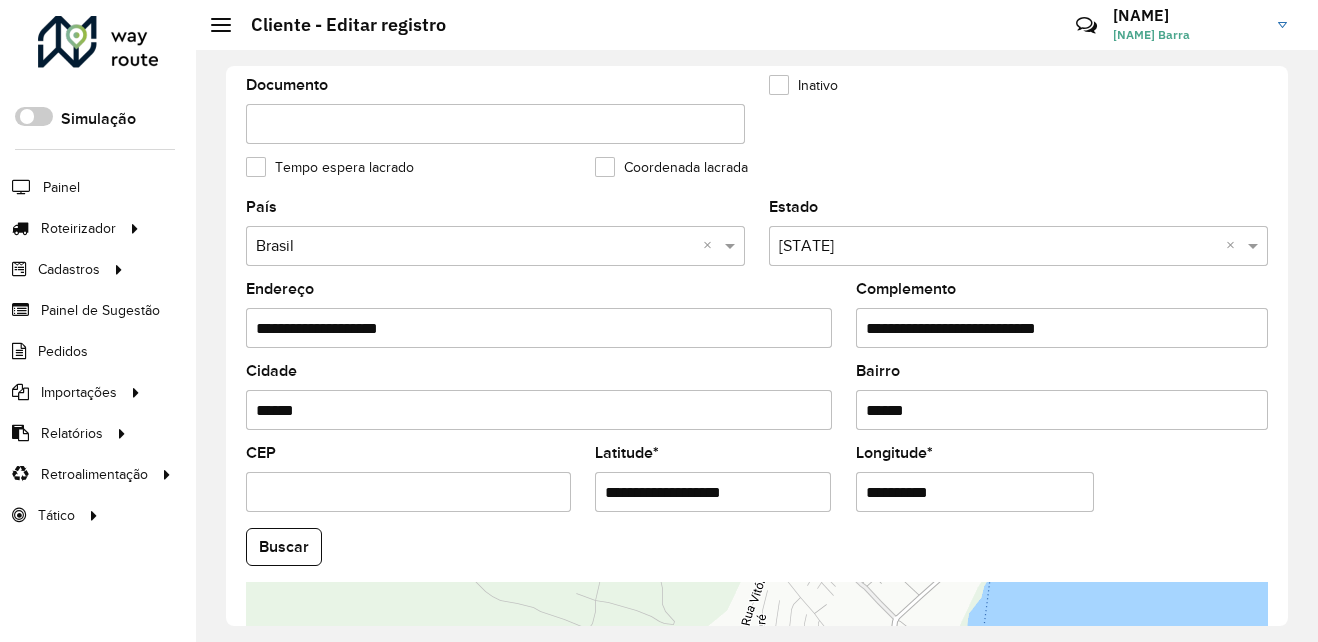 scroll, scrollTop: 0, scrollLeft: 0, axis: both 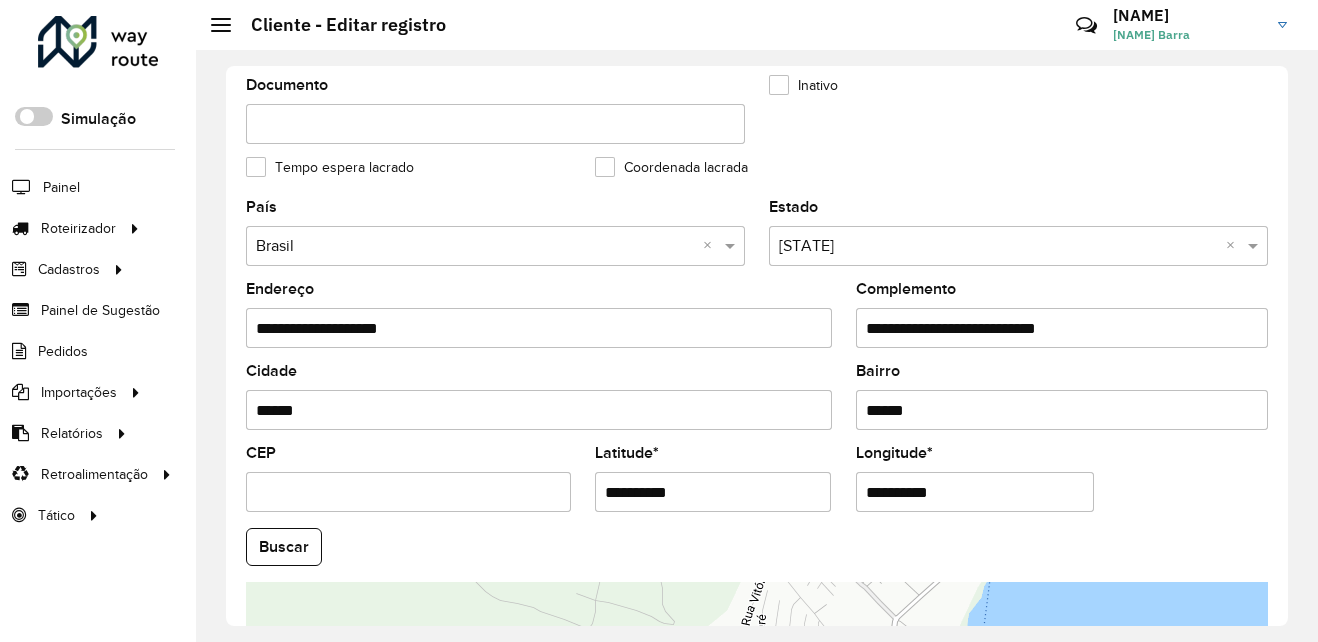 click on "**********" at bounding box center (713, 492) 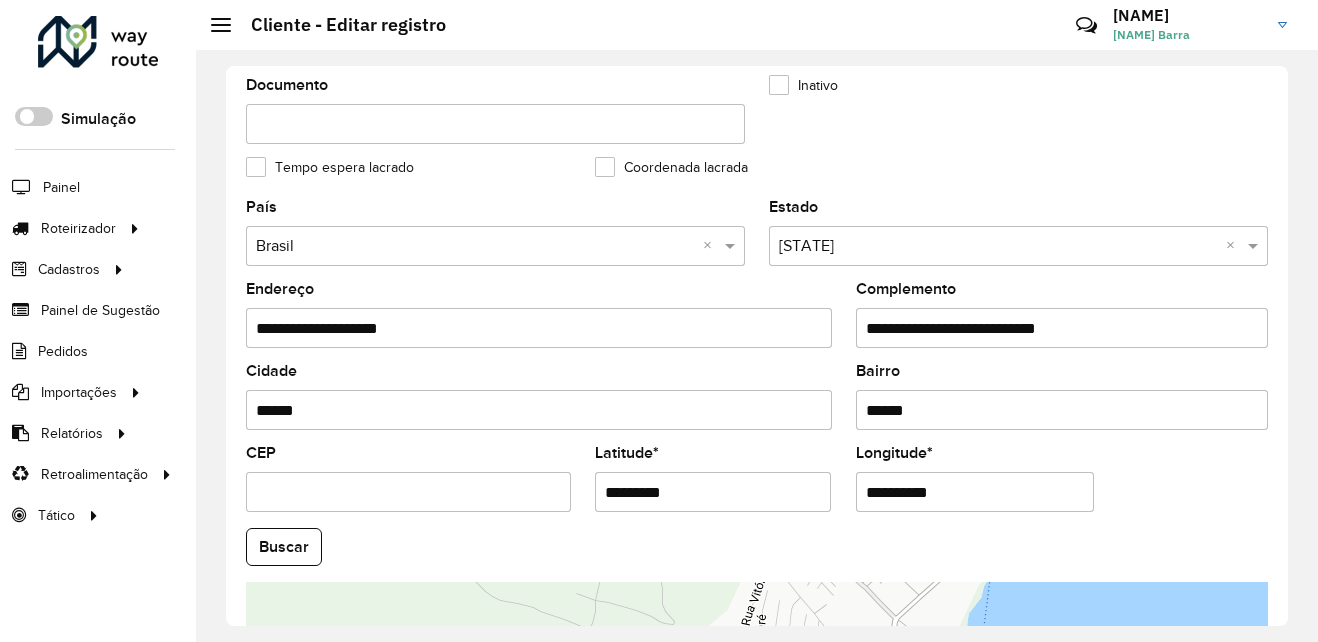 type on "*********" 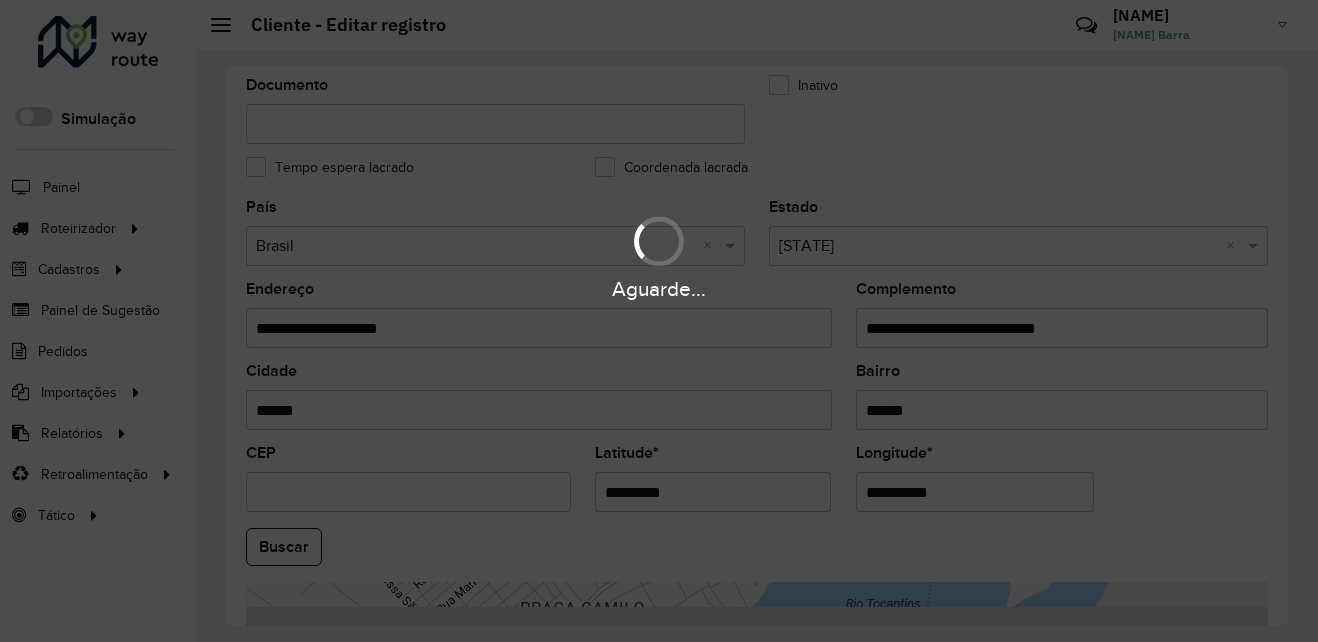 drag, startPoint x: 979, startPoint y: 487, endPoint x: 749, endPoint y: 487, distance: 230 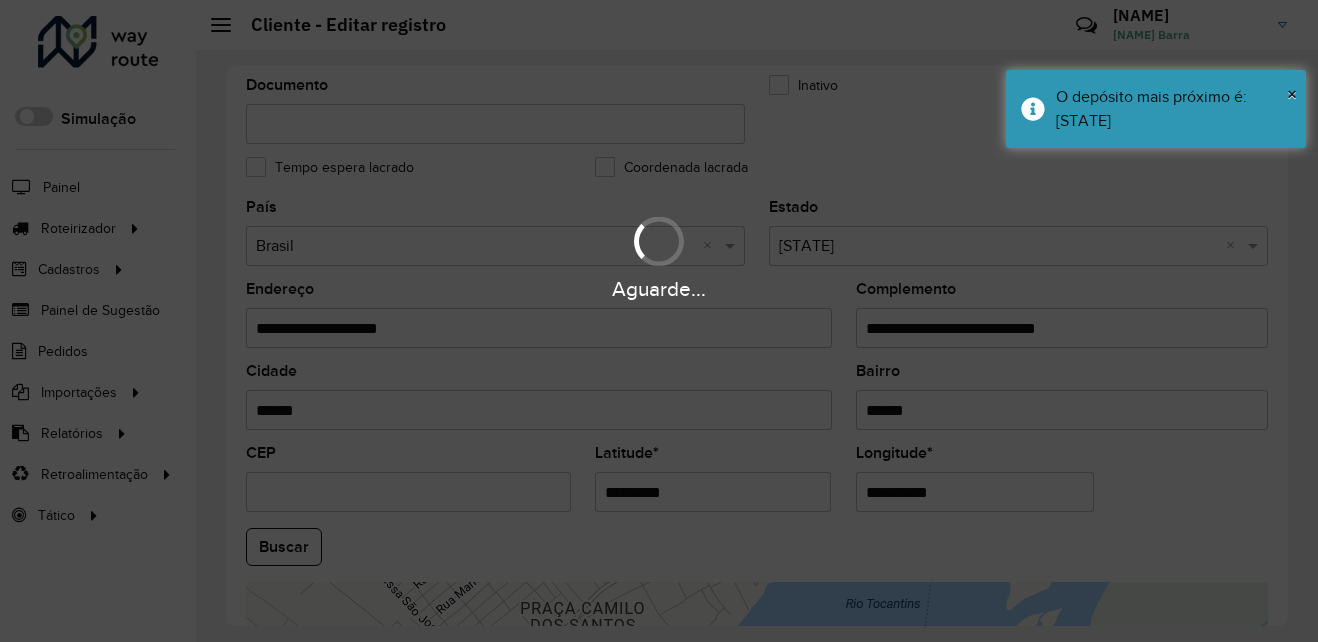 paste on "********" 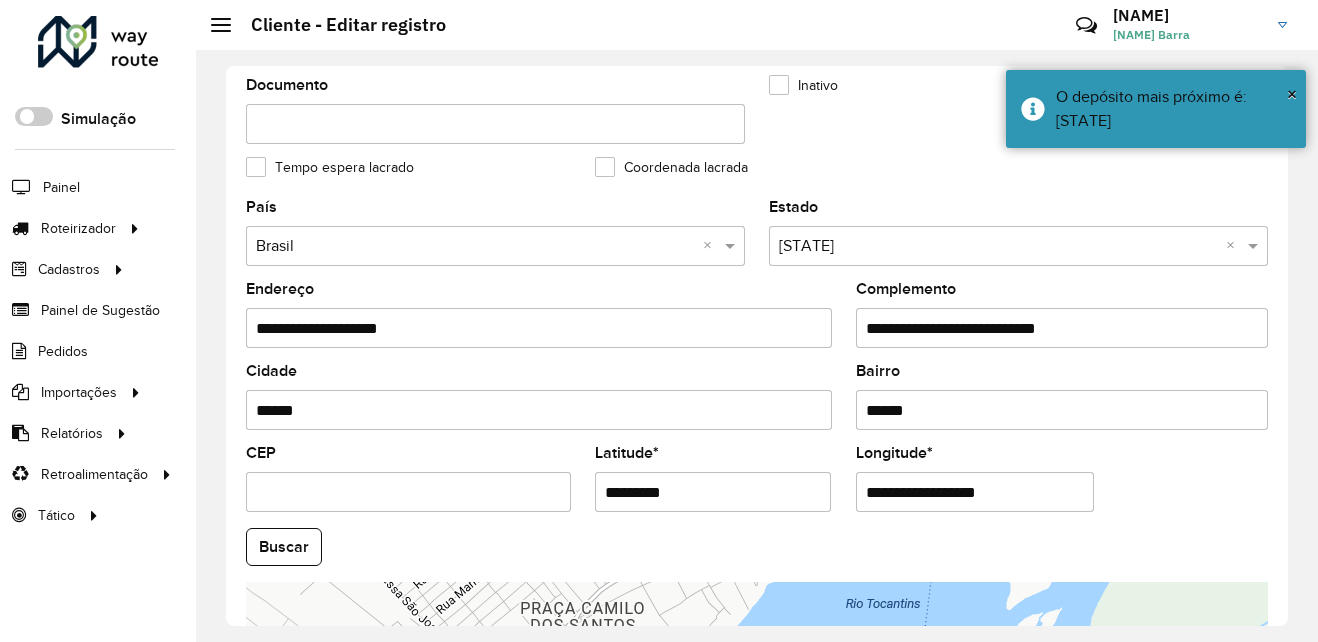 drag, startPoint x: 1015, startPoint y: 486, endPoint x: 994, endPoint y: 489, distance: 21.213203 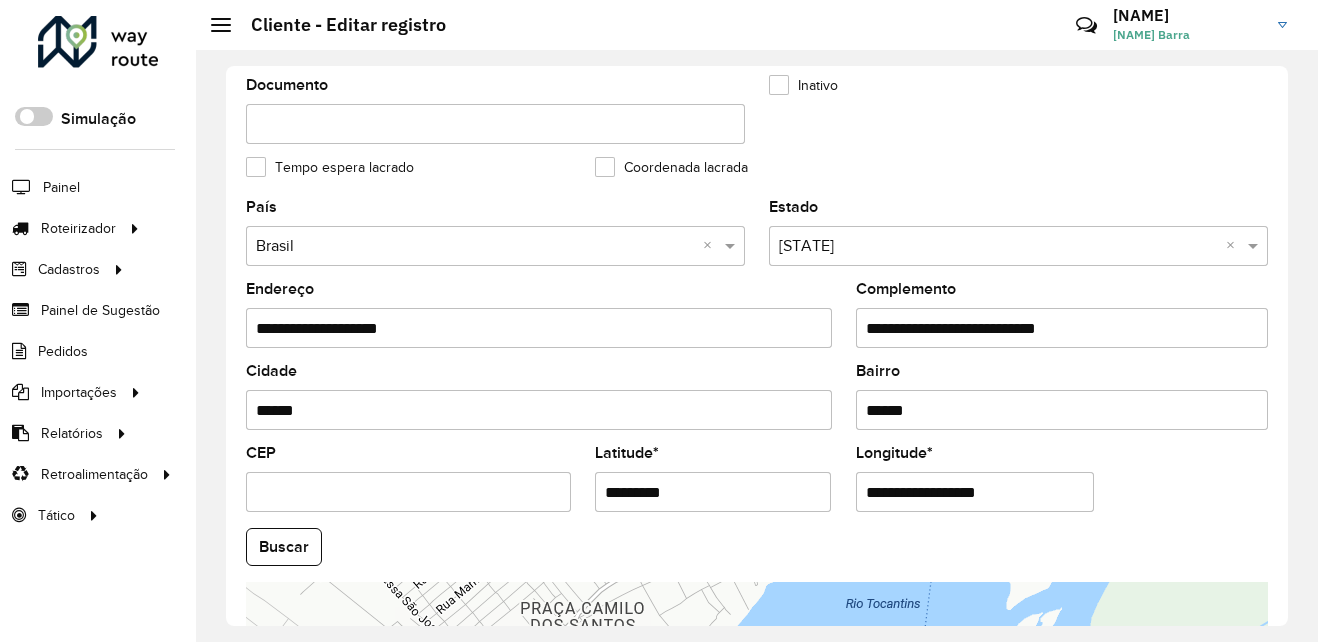 drag, startPoint x: 892, startPoint y: 494, endPoint x: 942, endPoint y: 493, distance: 50.01 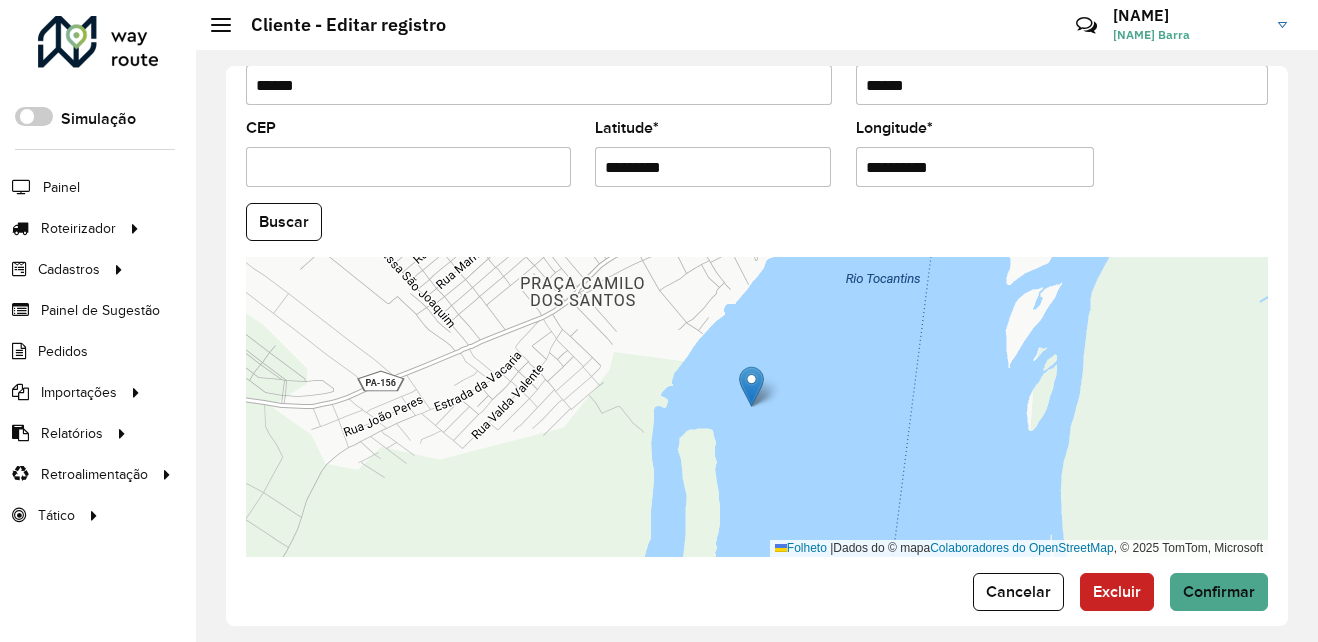scroll, scrollTop: 846, scrollLeft: 0, axis: vertical 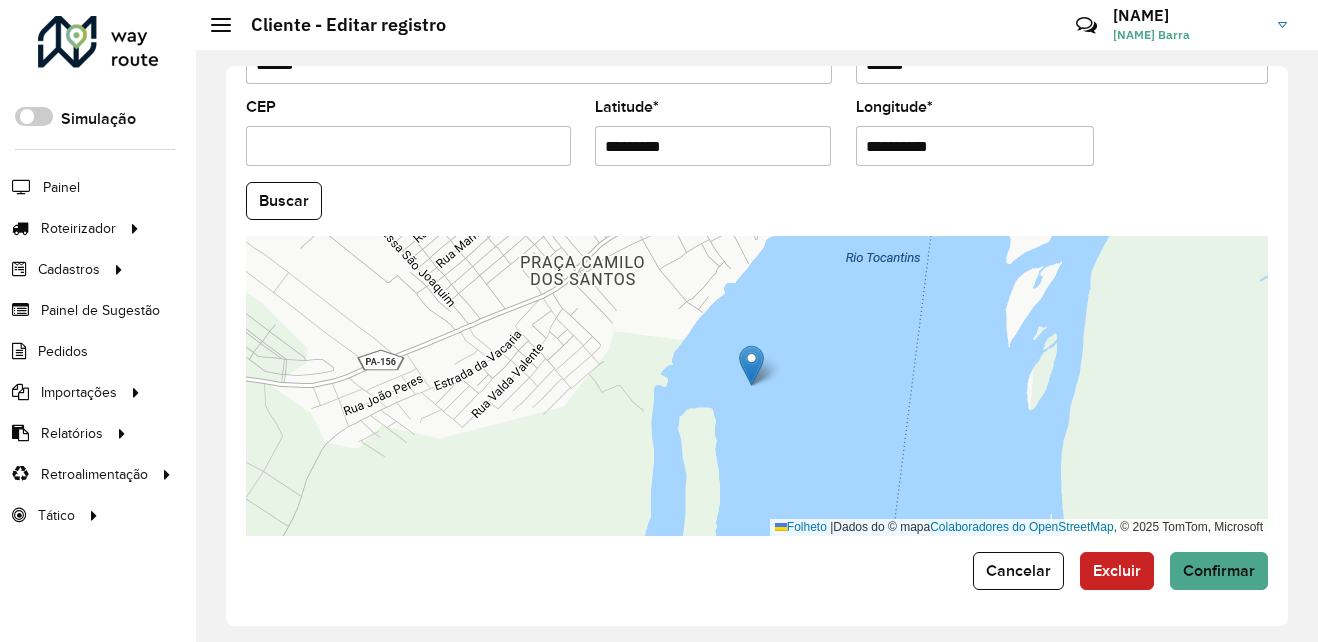 type on "**********" 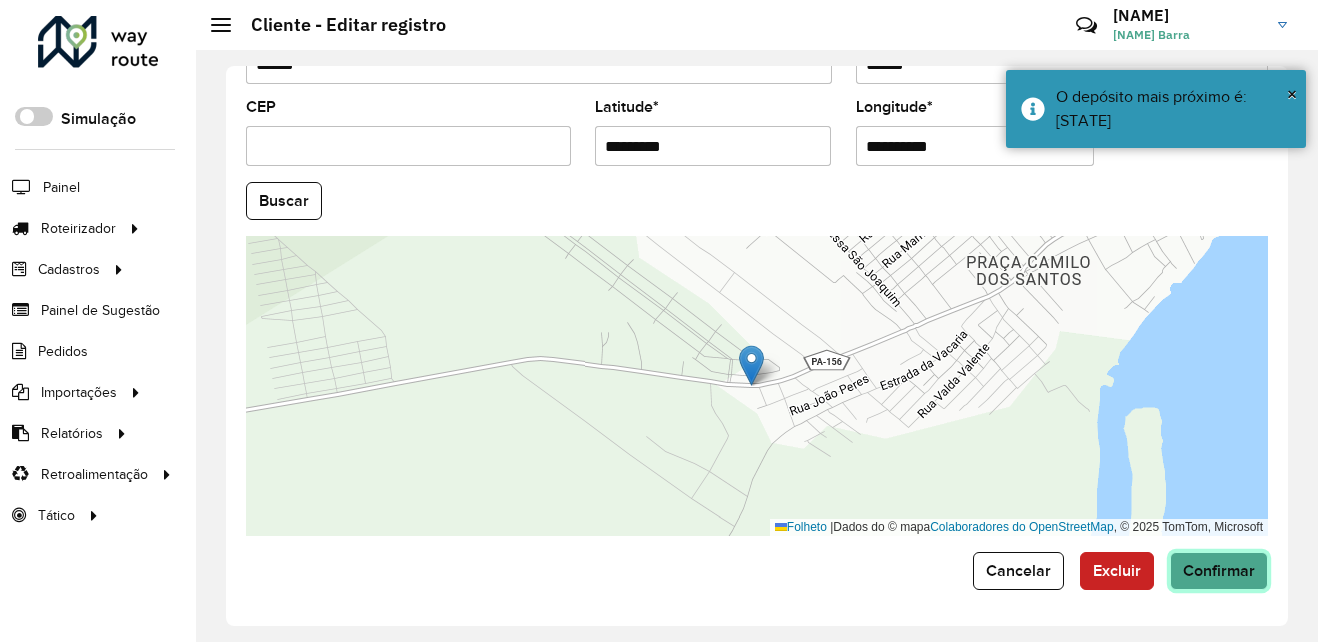 click on "Confirmar" 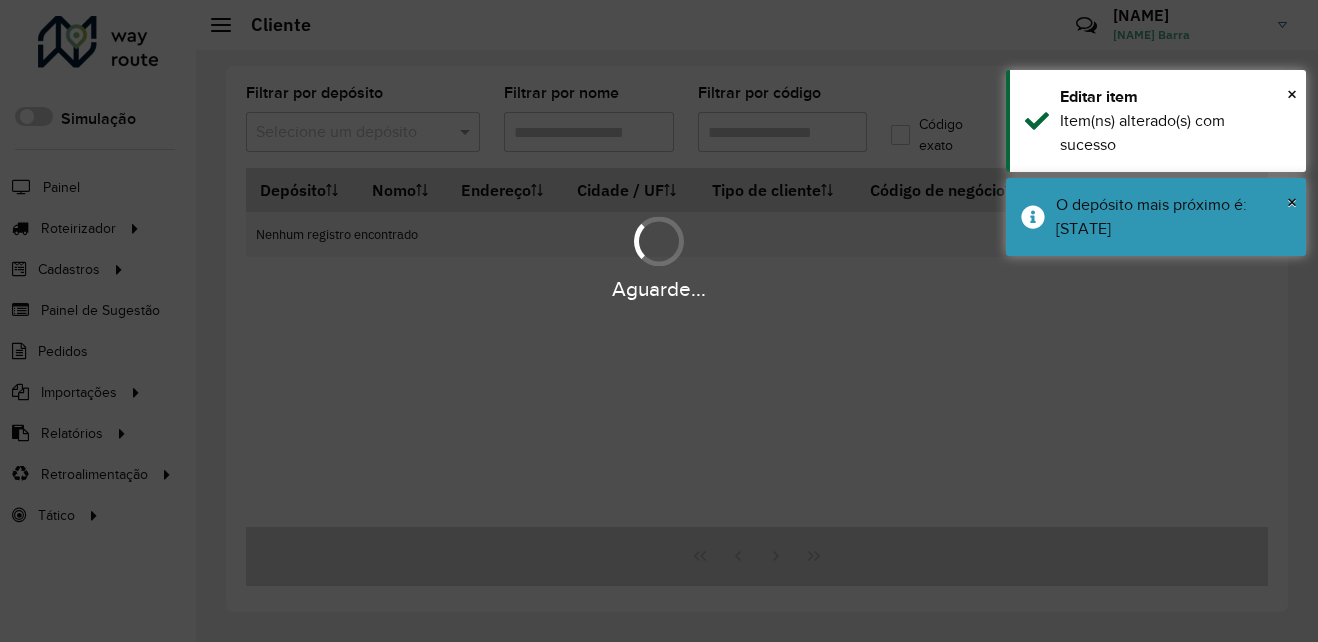 type on "****" 